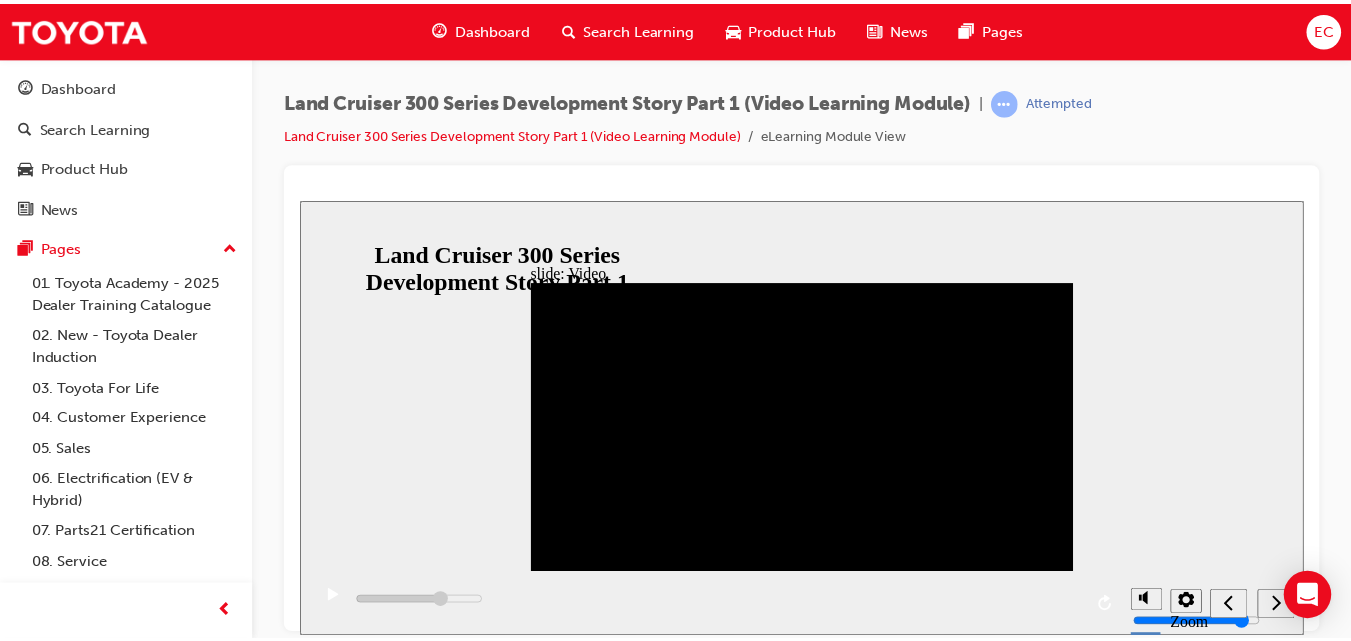 scroll, scrollTop: 0, scrollLeft: 0, axis: both 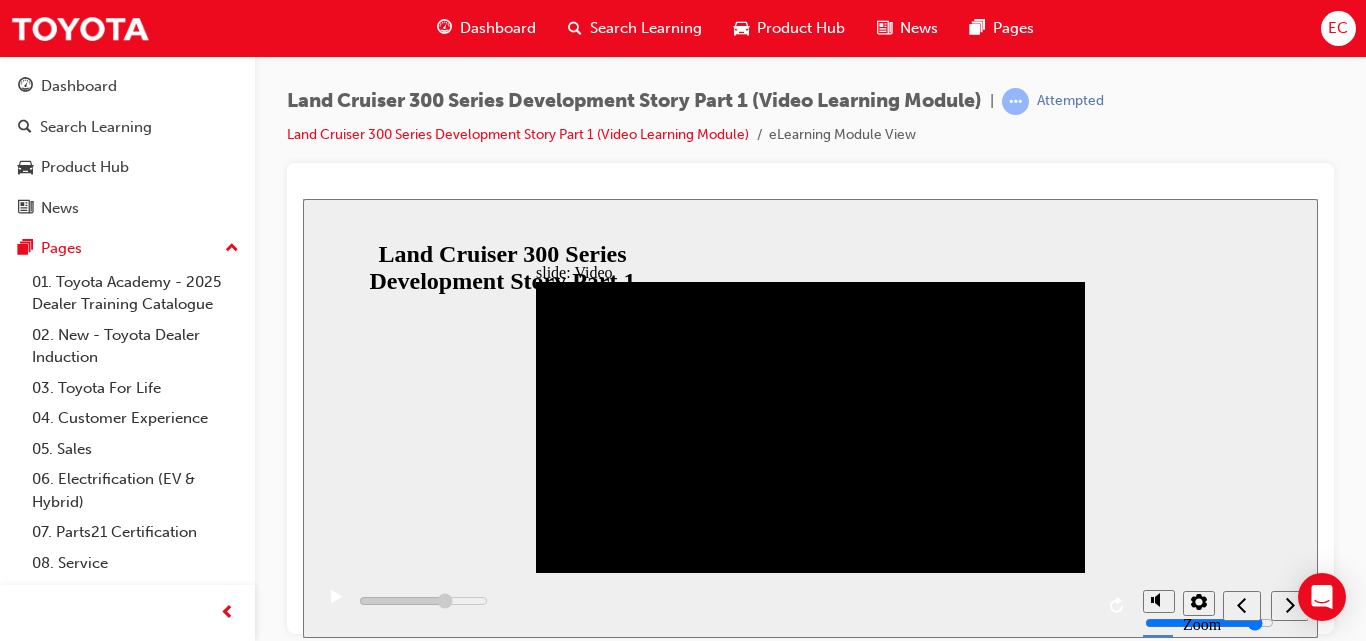 click 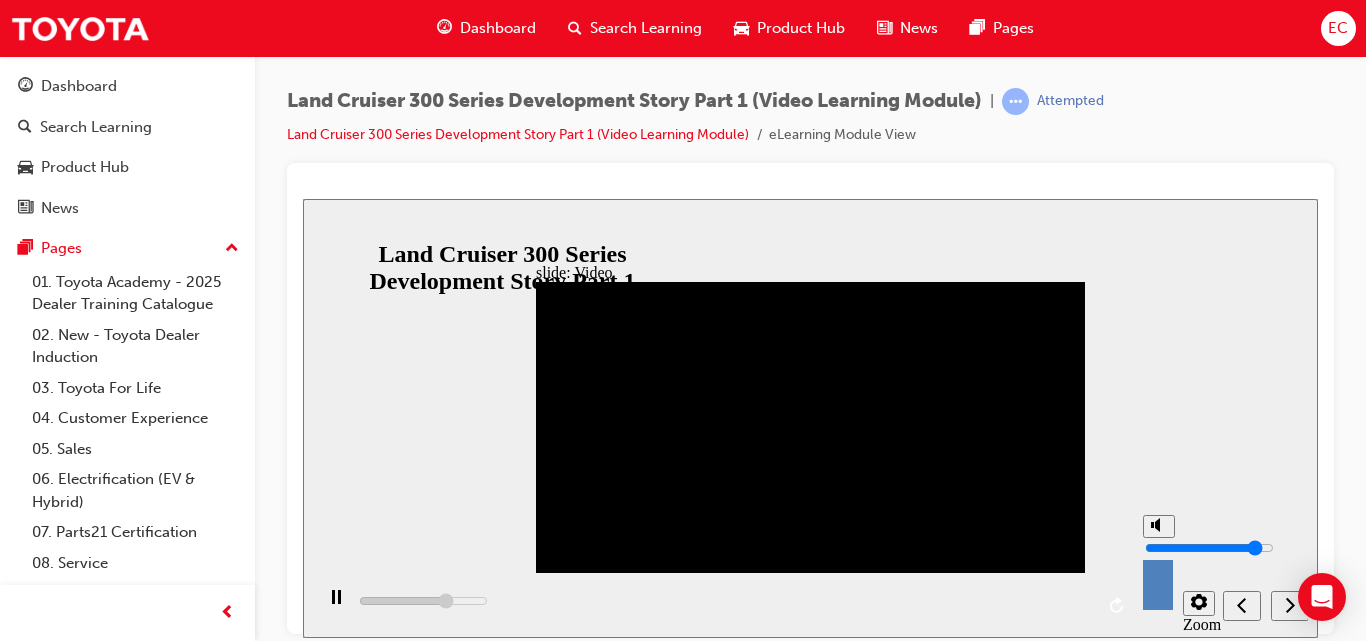 click at bounding box center (1209, 547) 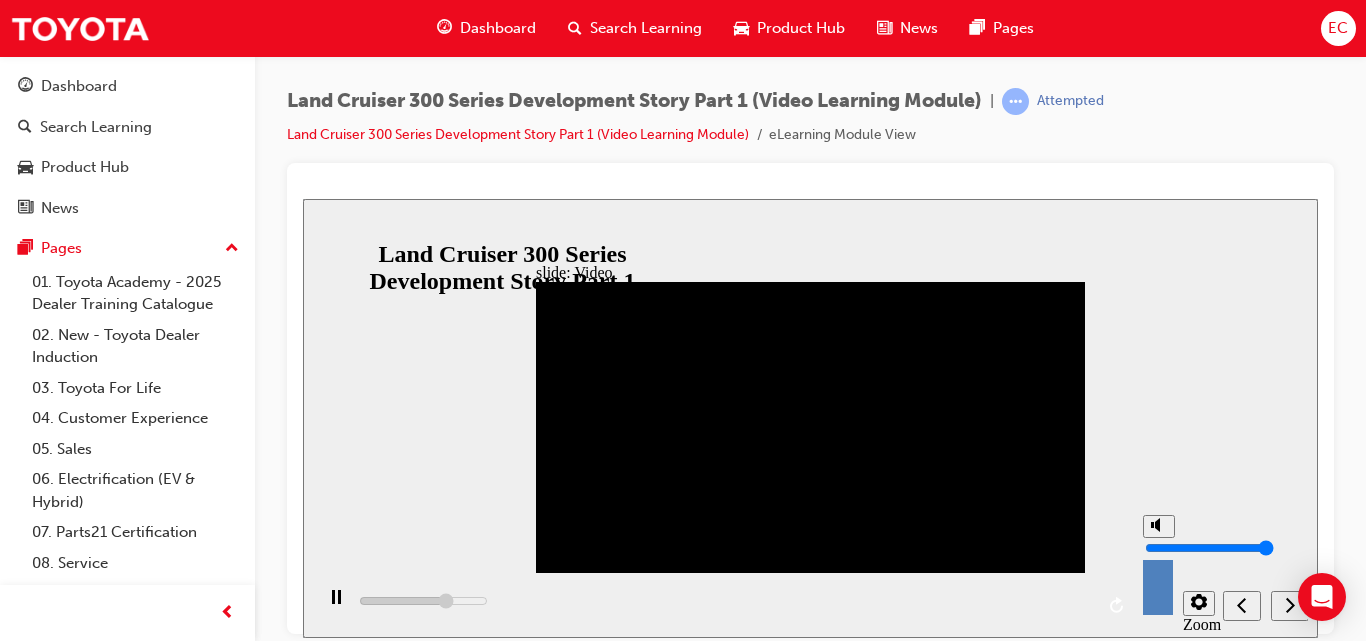 type on "466700" 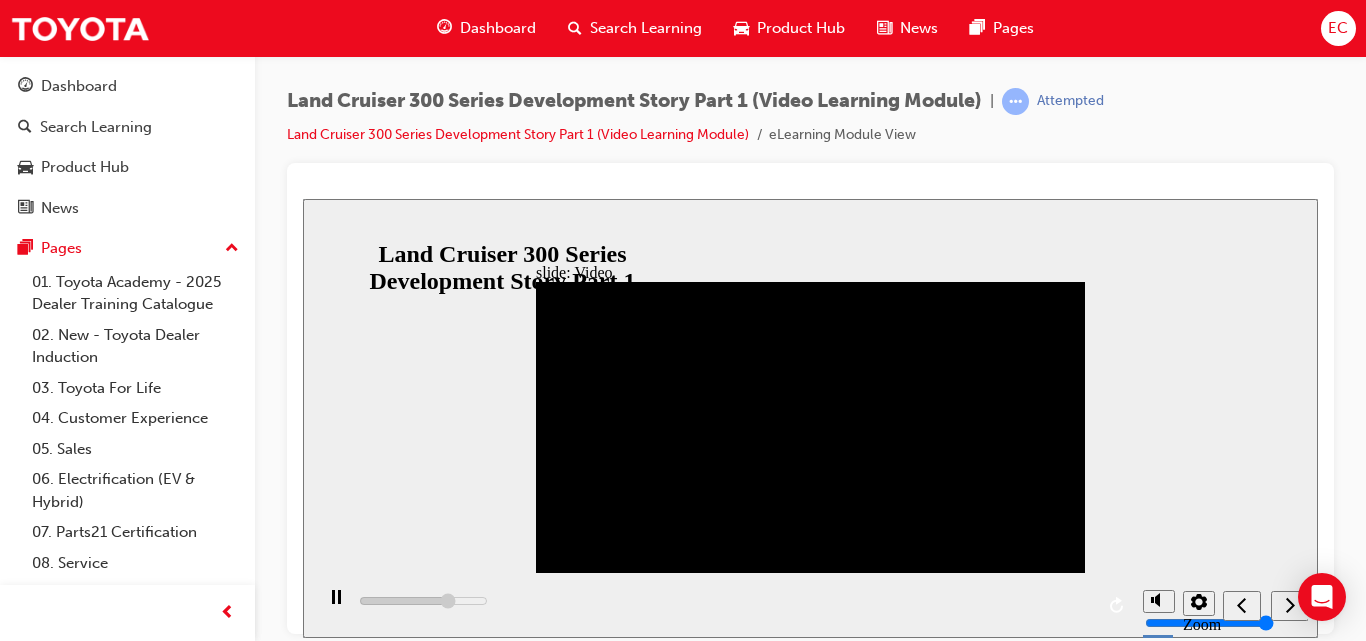 click on "slide: Video
Video_Icon_Digital_System_RGB_REV.png Click to play video Click to play video Back to top
Zoom to fit
Accessible text" at bounding box center [810, 417] 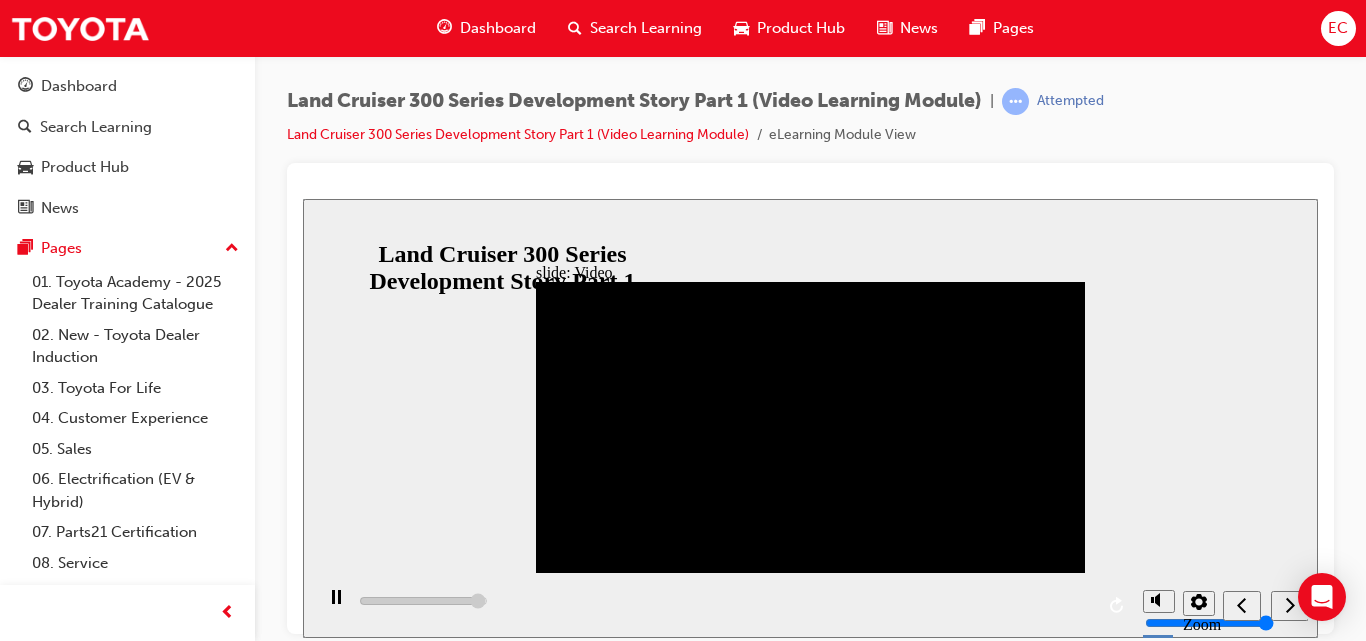 click on "slide: Video
Video_Icon_Digital_System_RGB_REV.png Click to play video Click to play video Back to top
Zoom to fit
Accessible text" at bounding box center (810, 417) 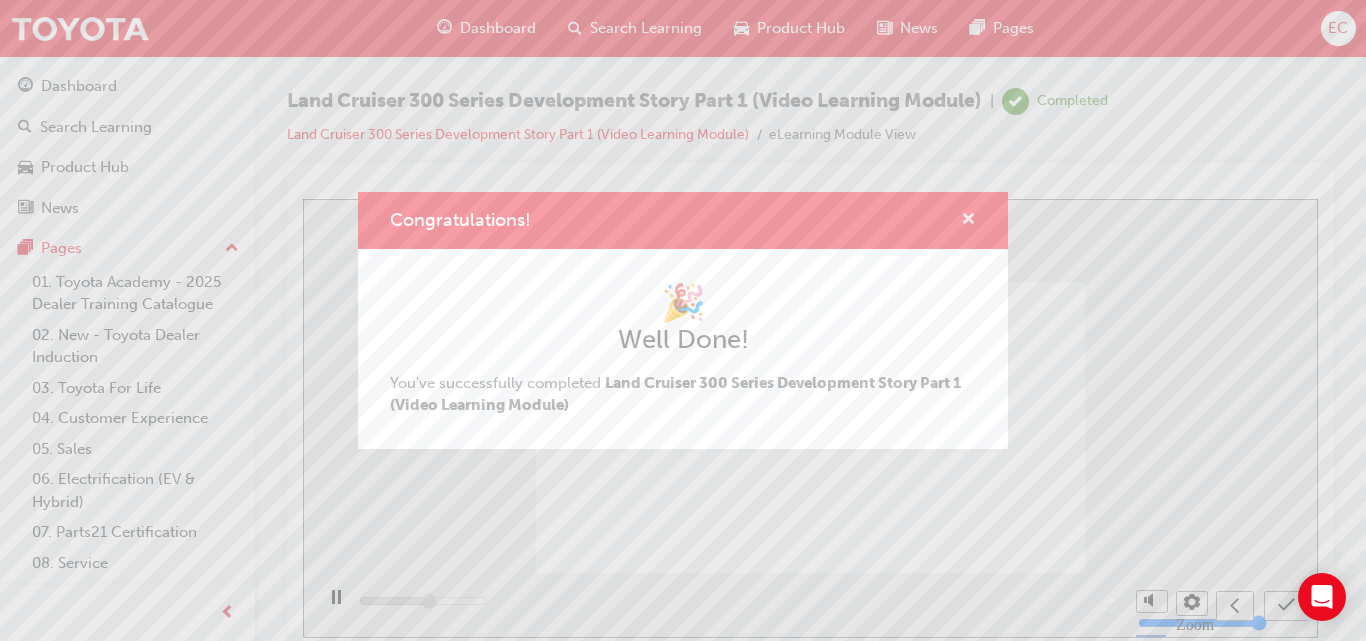 click at bounding box center [968, 221] 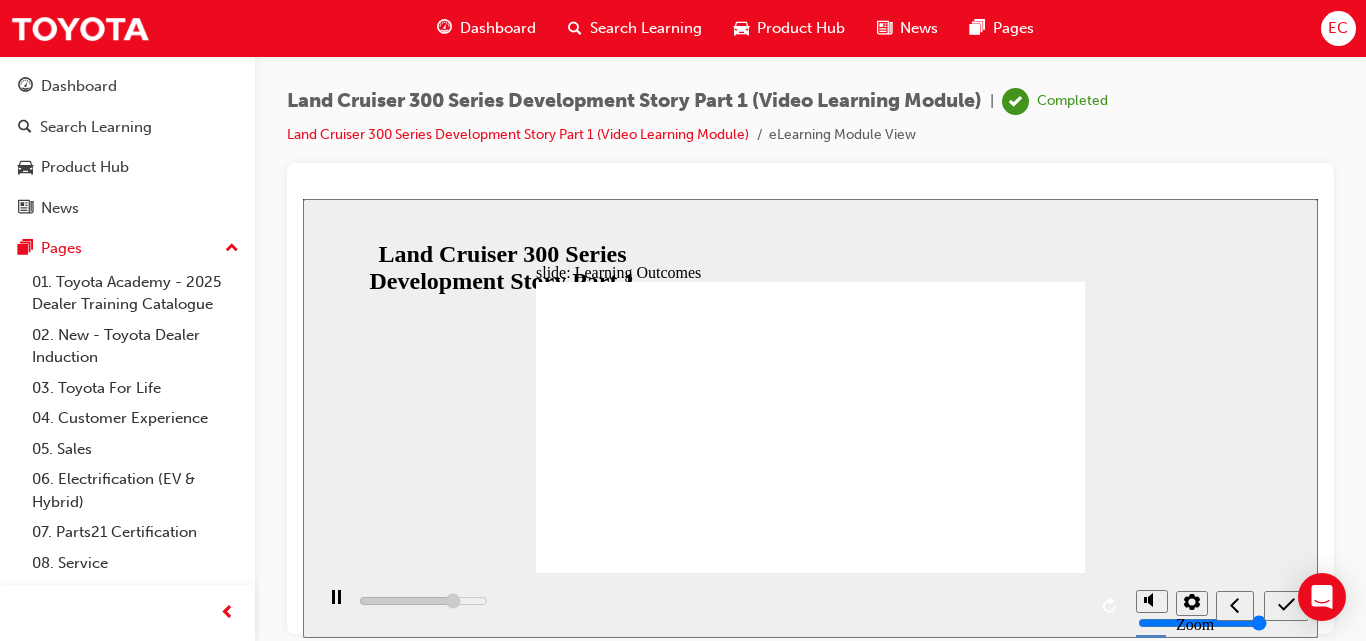 click 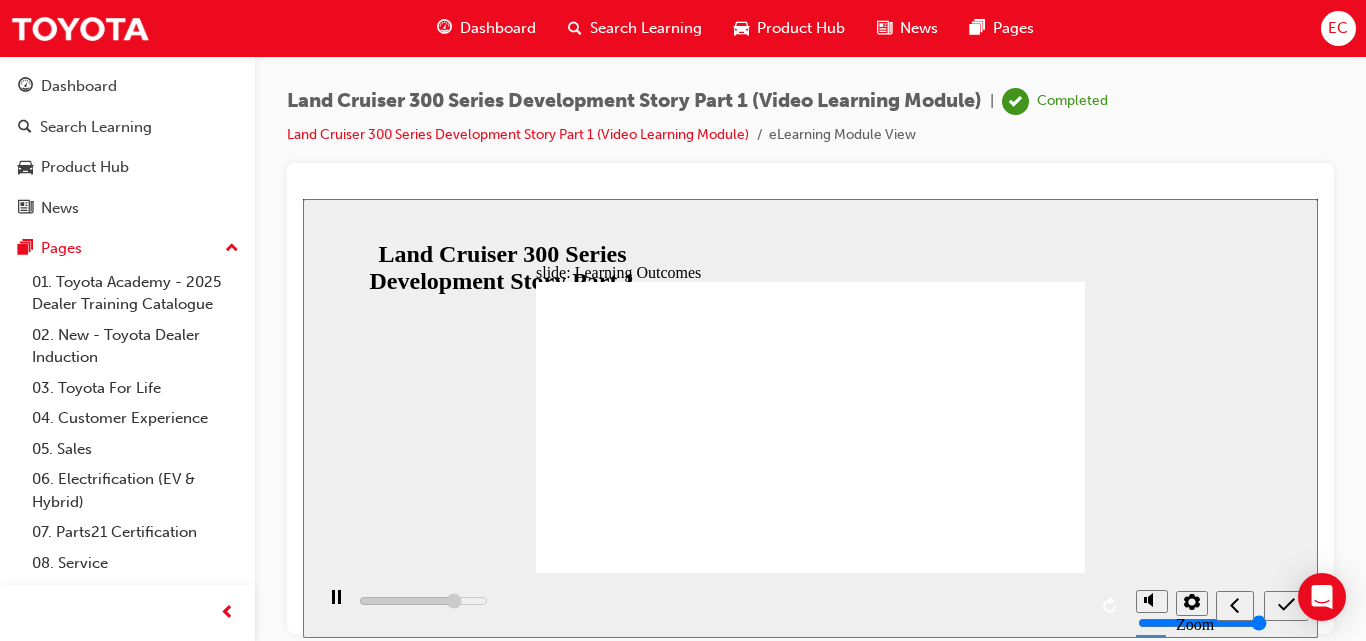 type on "10000" 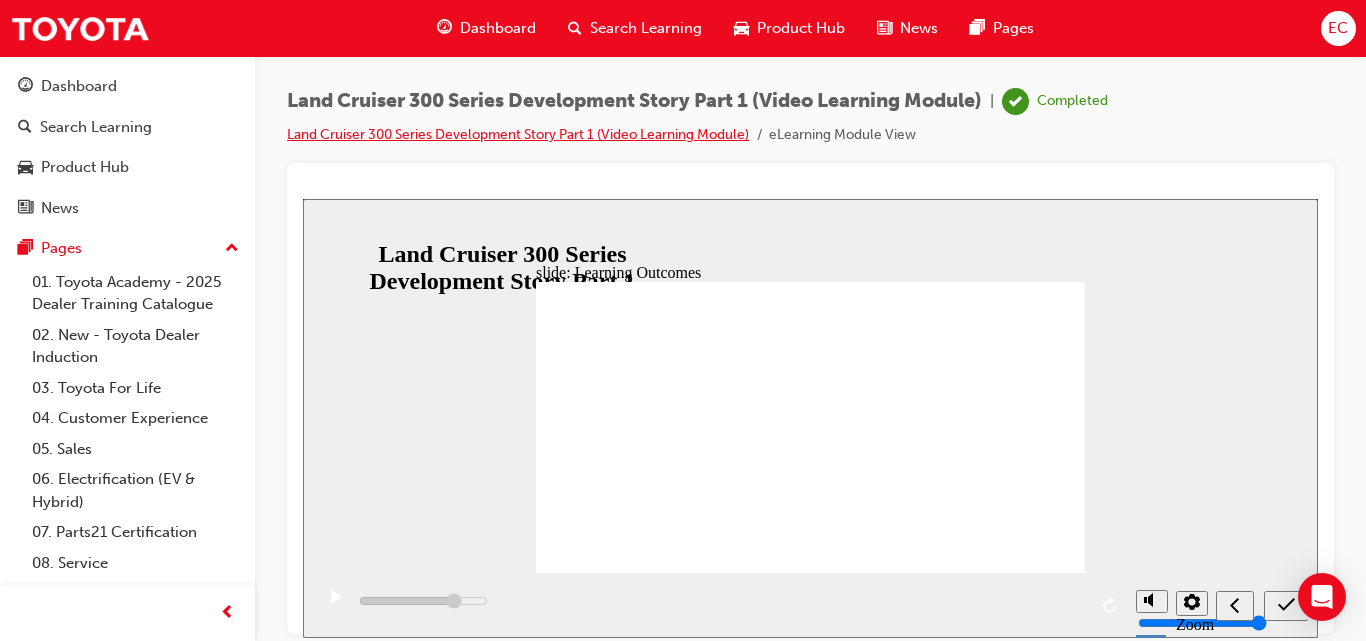 click on "Land Cruiser 300 Series Development Story Part 1 (Video Learning Module)" at bounding box center (518, 134) 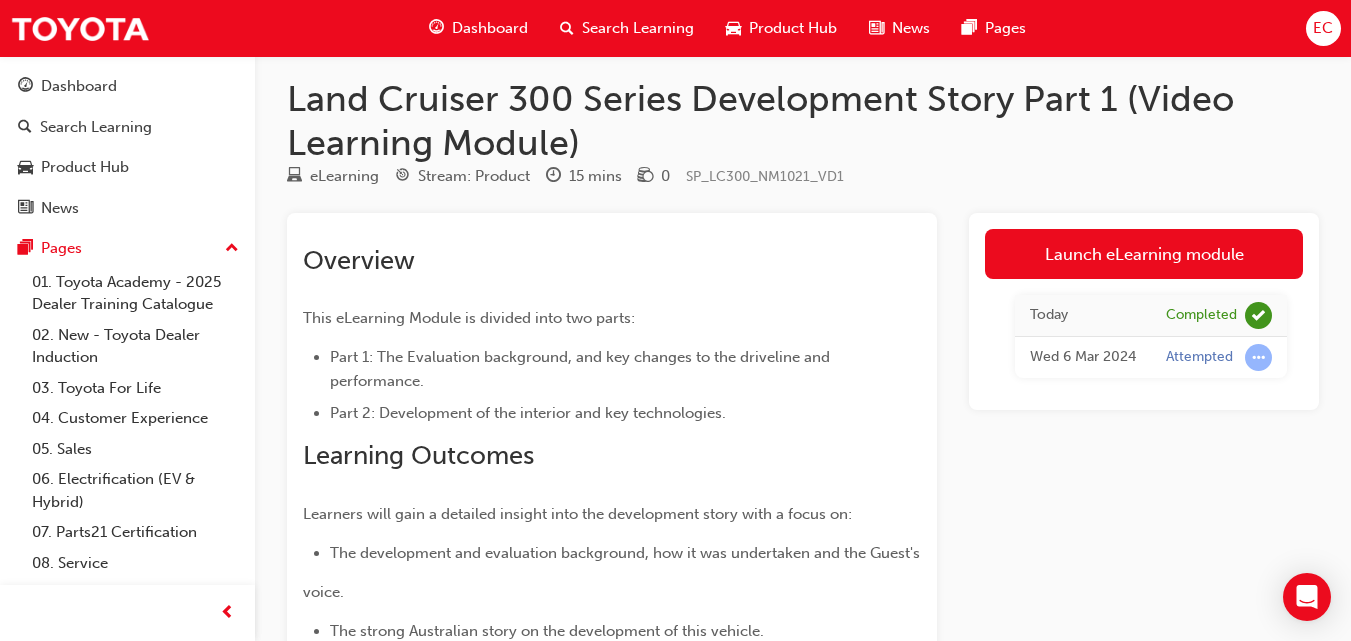 scroll, scrollTop: 0, scrollLeft: 0, axis: both 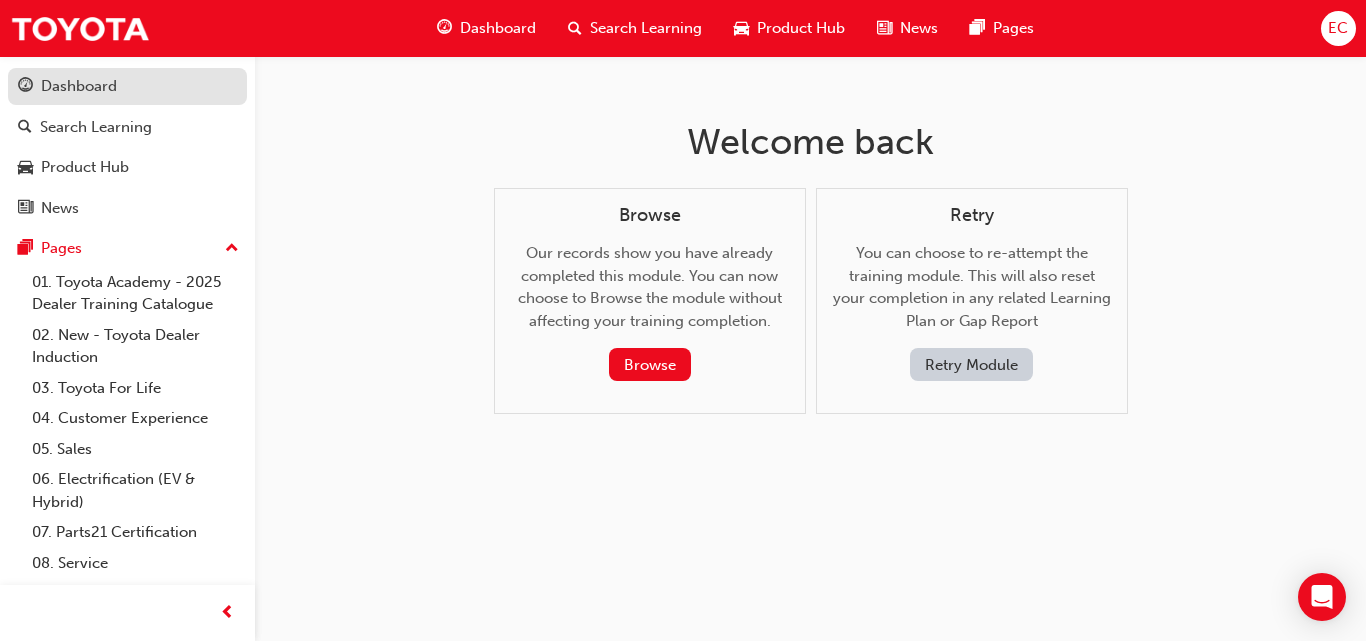 click on "Dashboard" at bounding box center (79, 86) 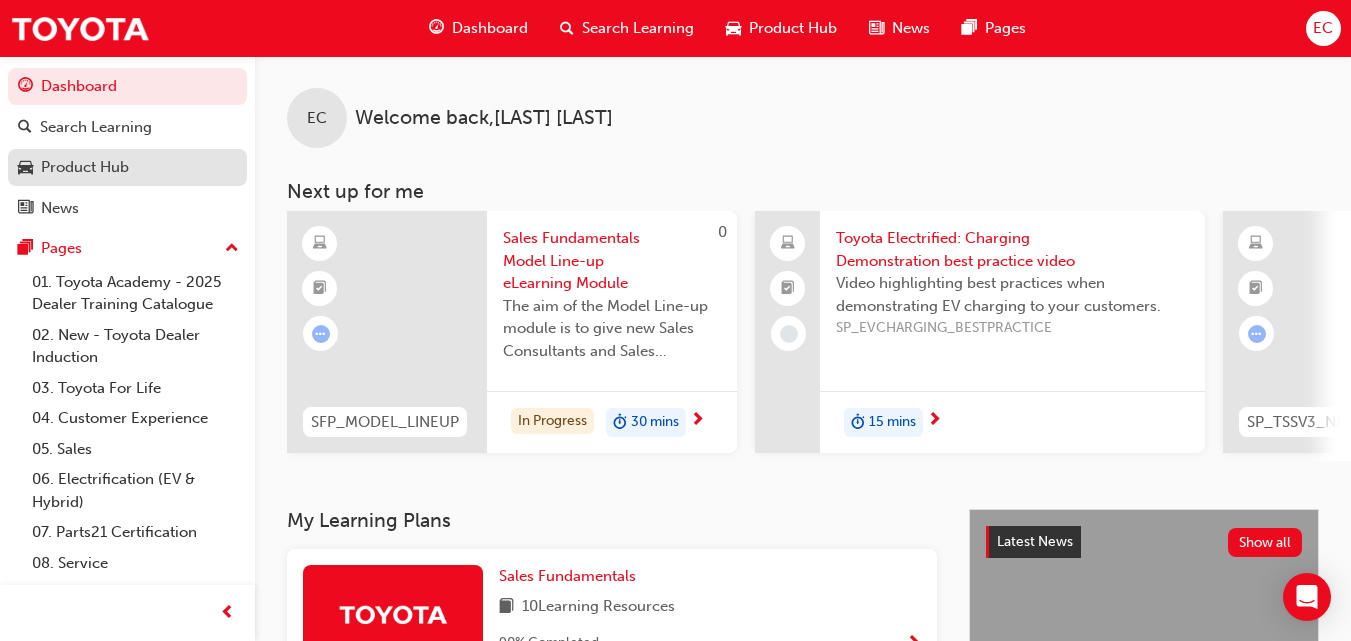 click on "Product Hub" at bounding box center (85, 167) 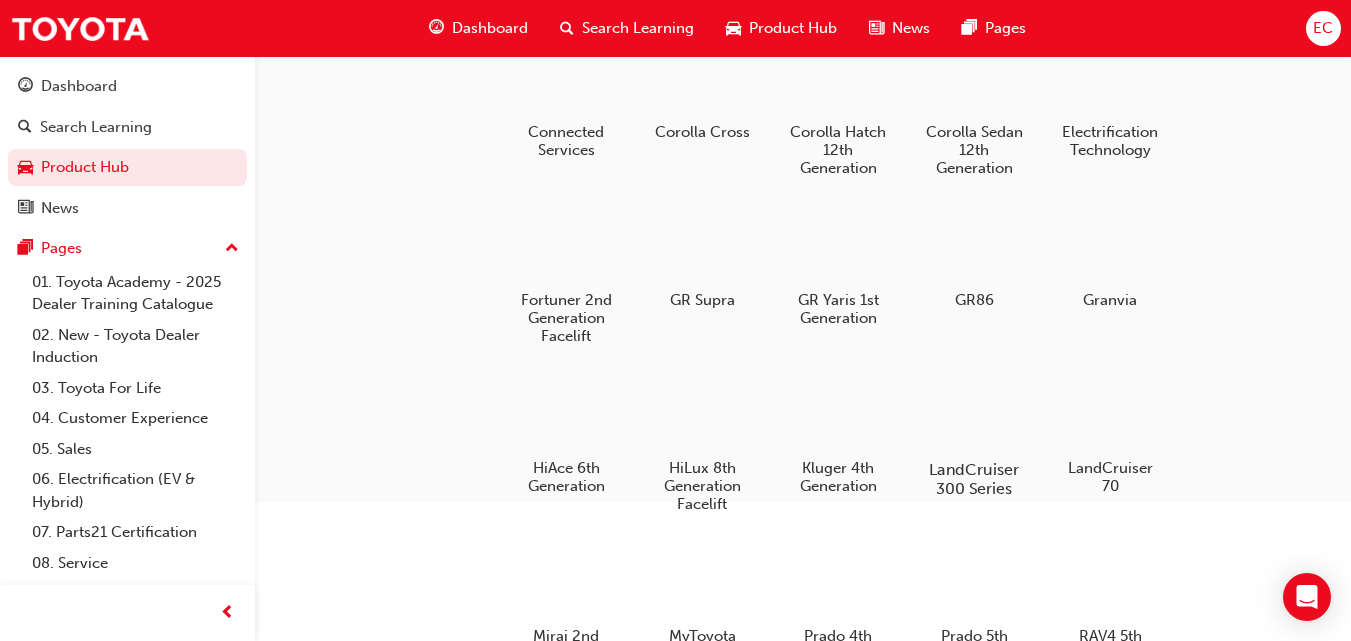 scroll, scrollTop: 250, scrollLeft: 0, axis: vertical 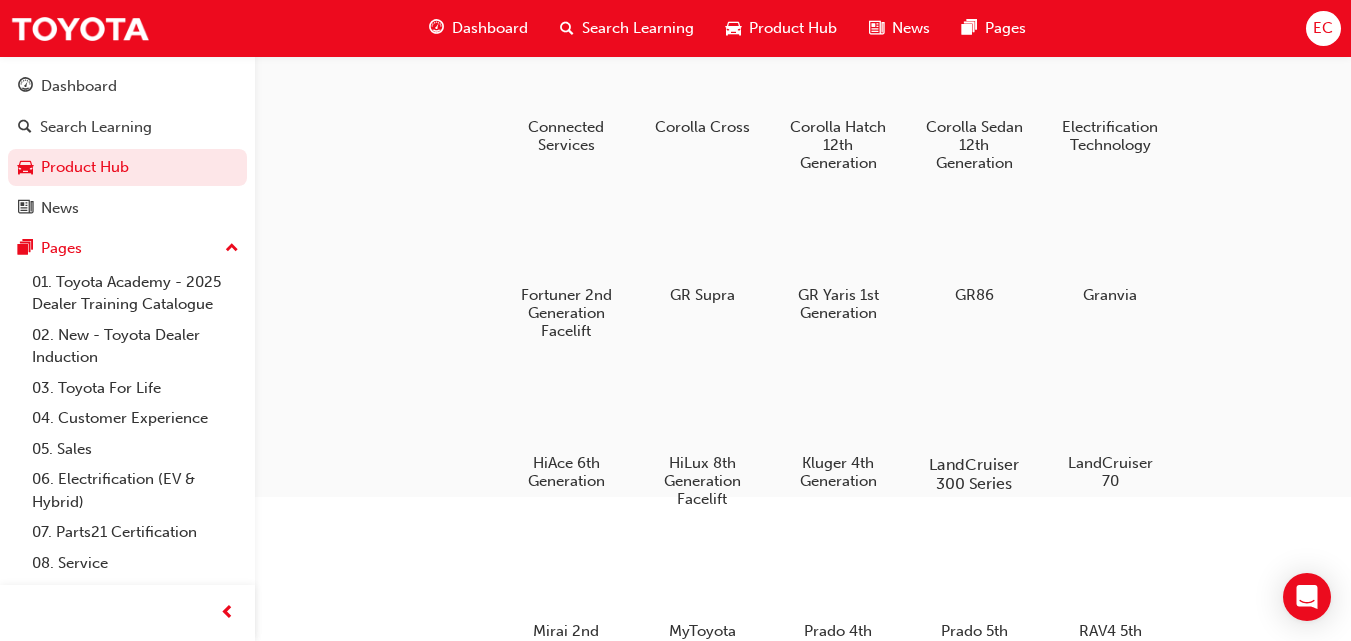 click at bounding box center [974, 407] 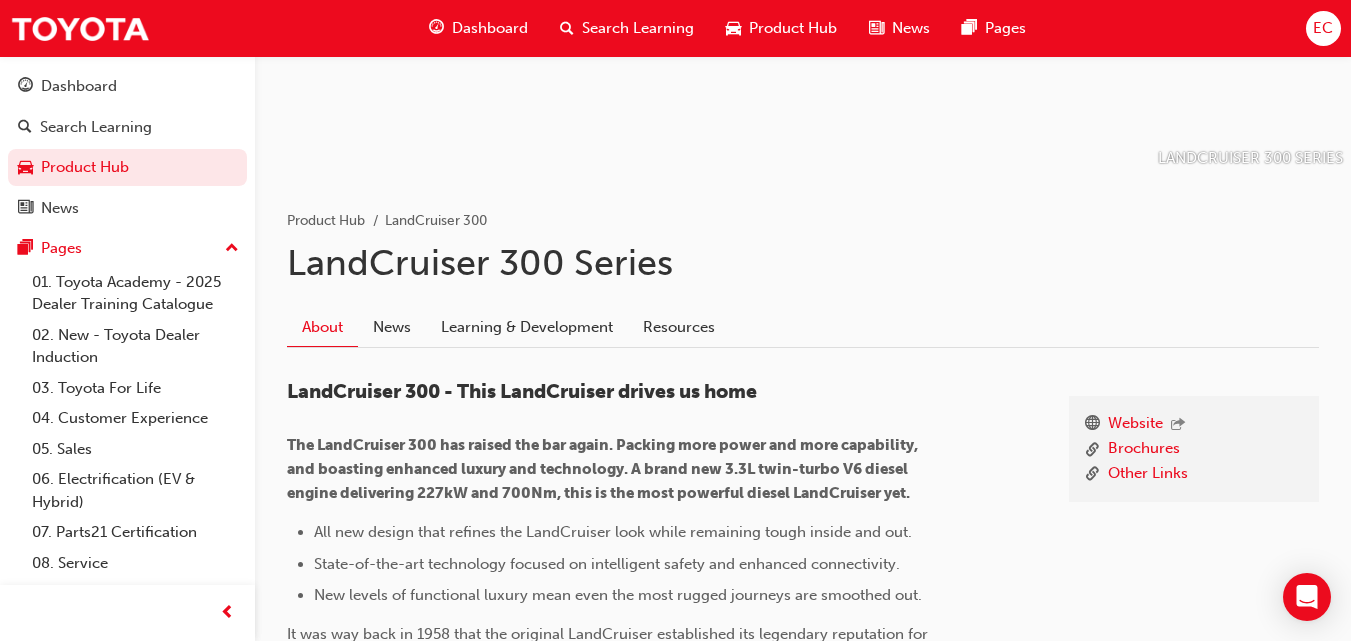 scroll, scrollTop: 238, scrollLeft: 0, axis: vertical 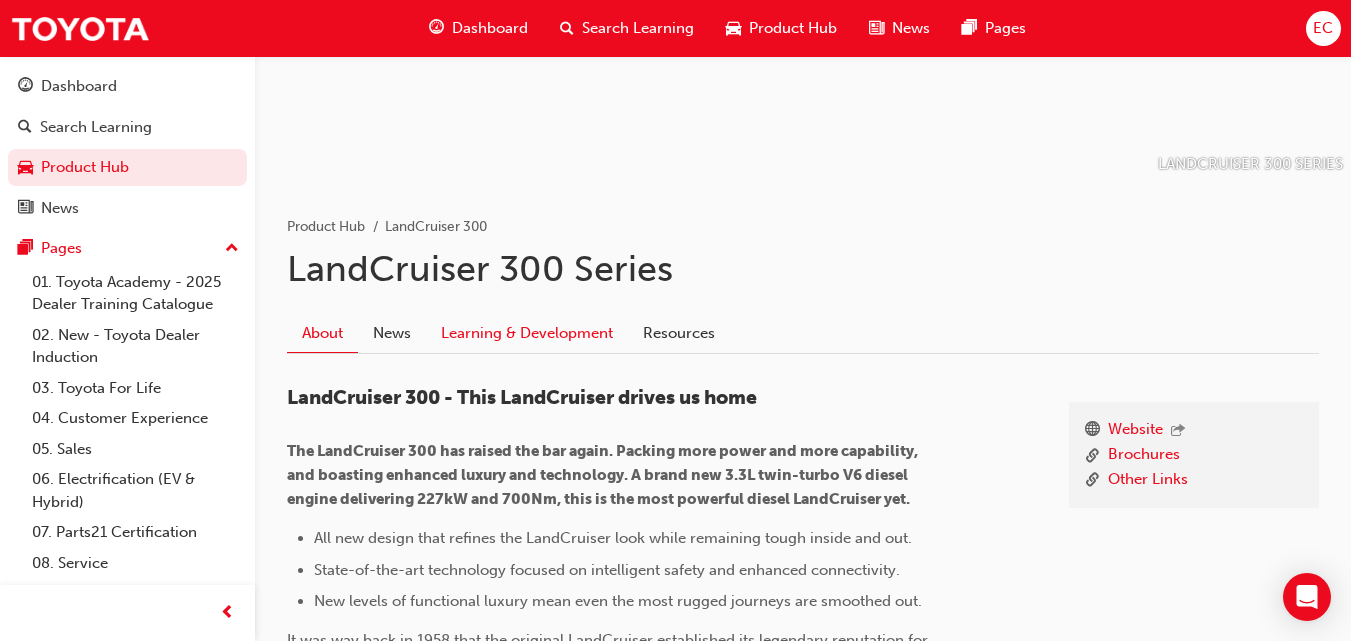 click on "Learning & Development" at bounding box center (527, 333) 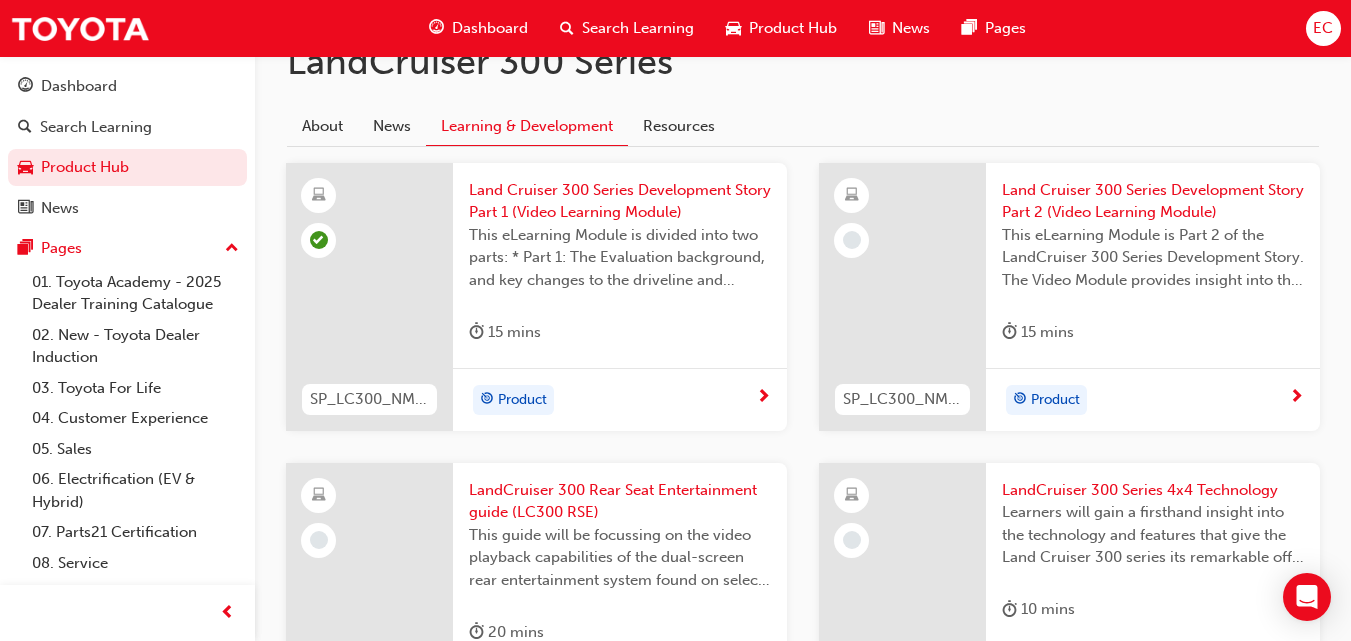 scroll, scrollTop: 388, scrollLeft: 0, axis: vertical 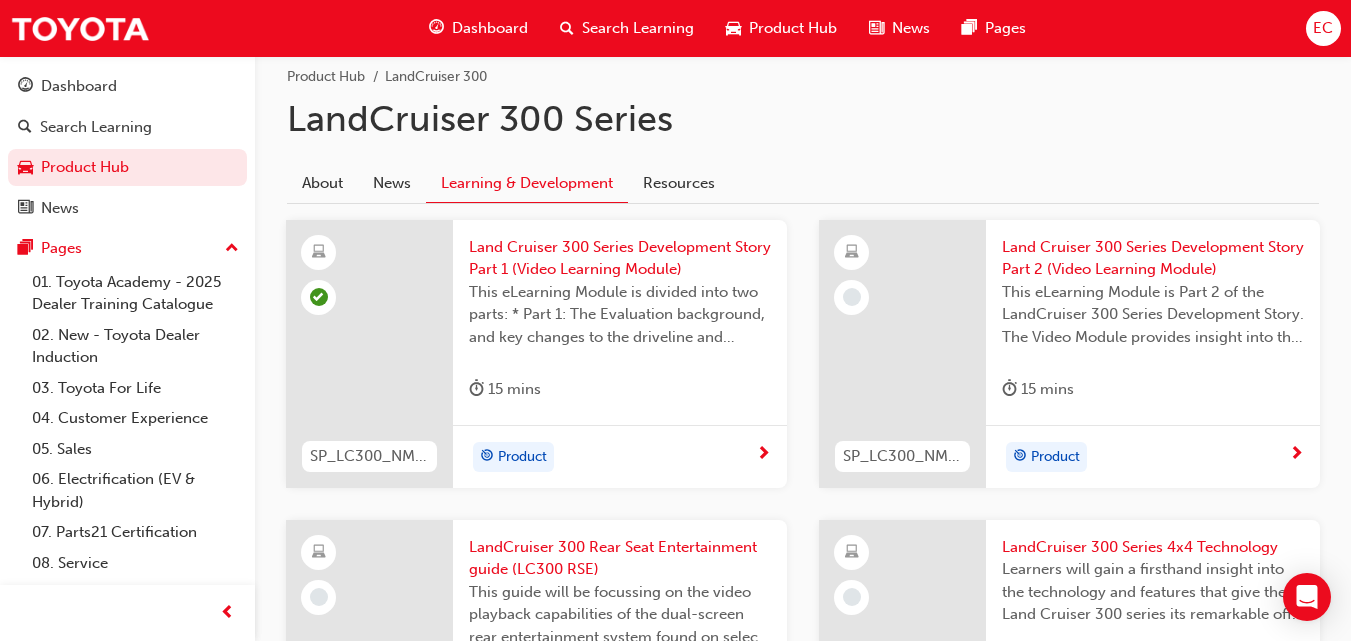 click on "Land Cruiser 300 Series Development Story Part 2 (Video Learning Module)" at bounding box center (1153, 258) 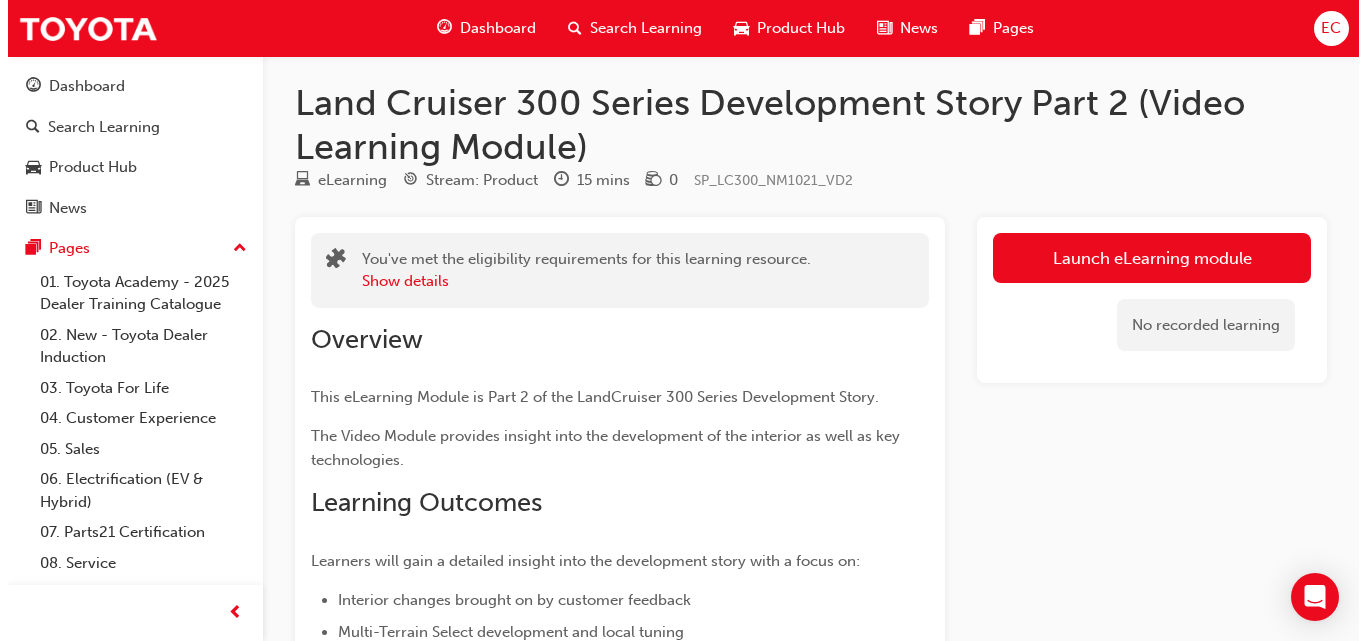 scroll, scrollTop: 0, scrollLeft: 0, axis: both 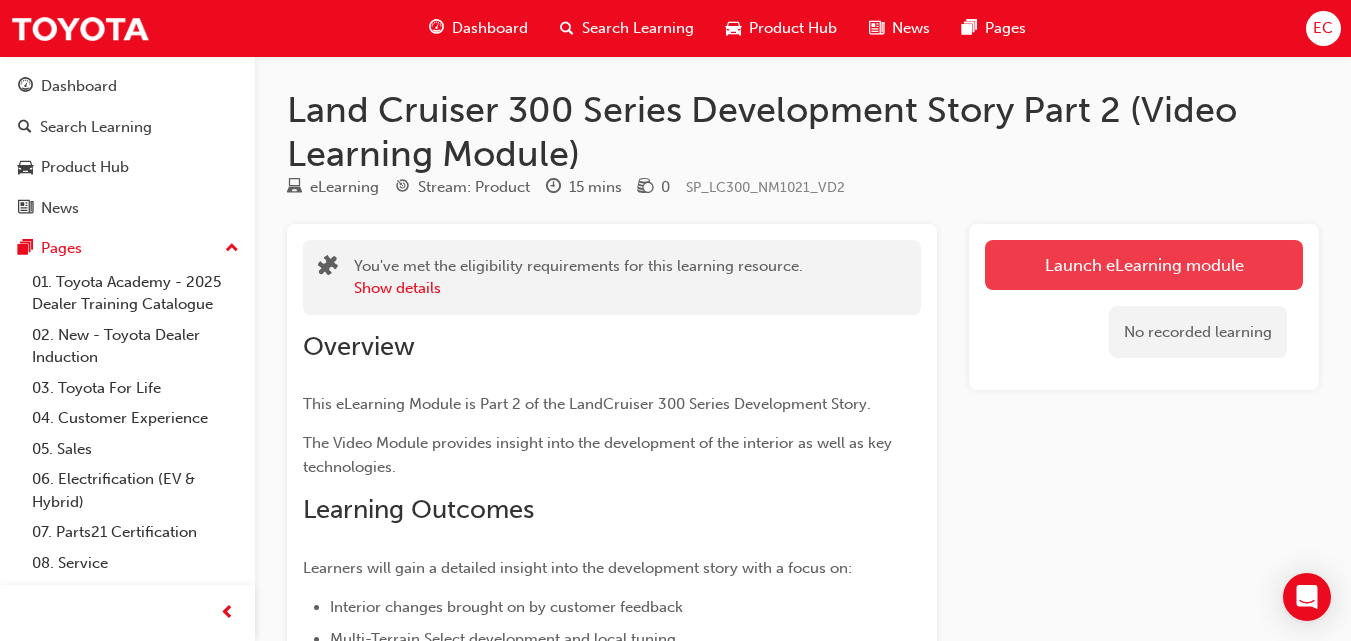 click on "Launch eLearning module" at bounding box center [1144, 265] 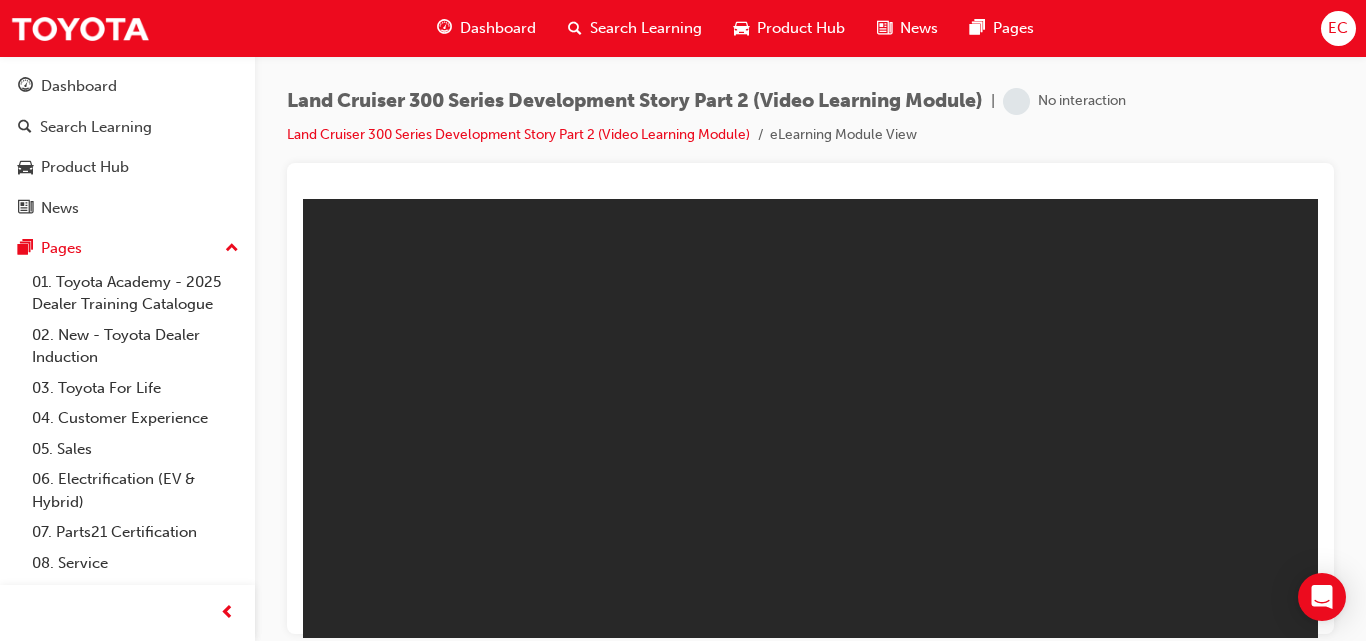 scroll, scrollTop: 0, scrollLeft: 0, axis: both 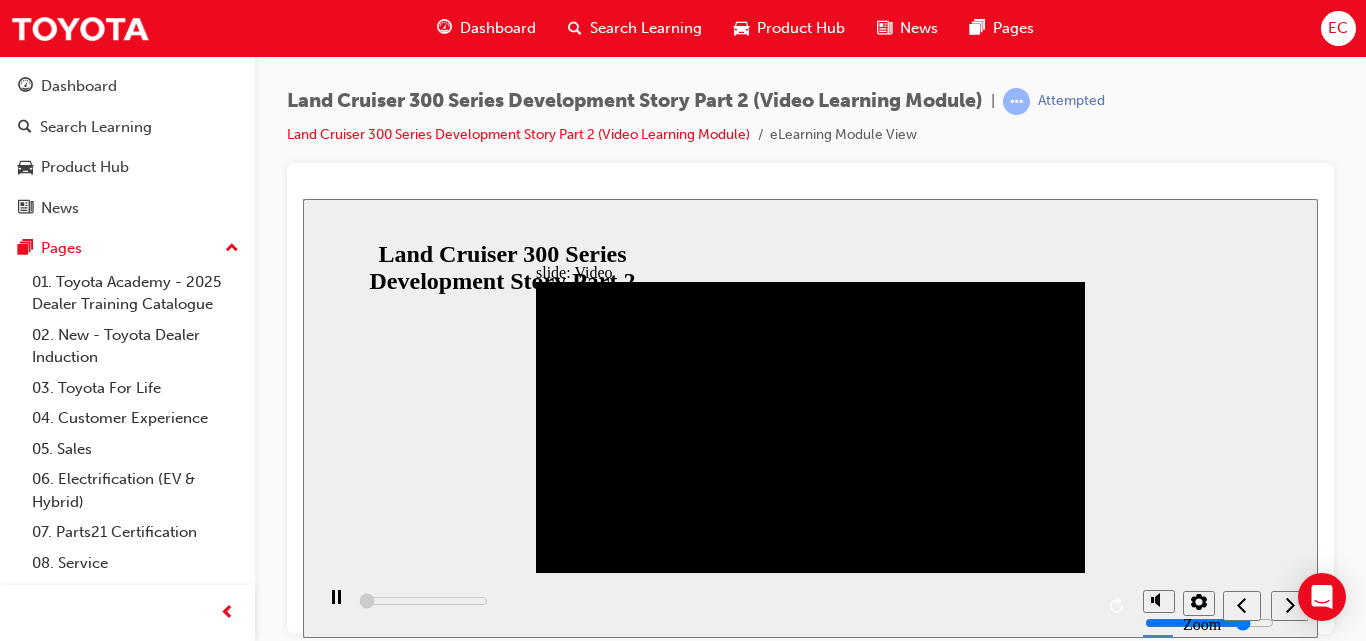 type on "200" 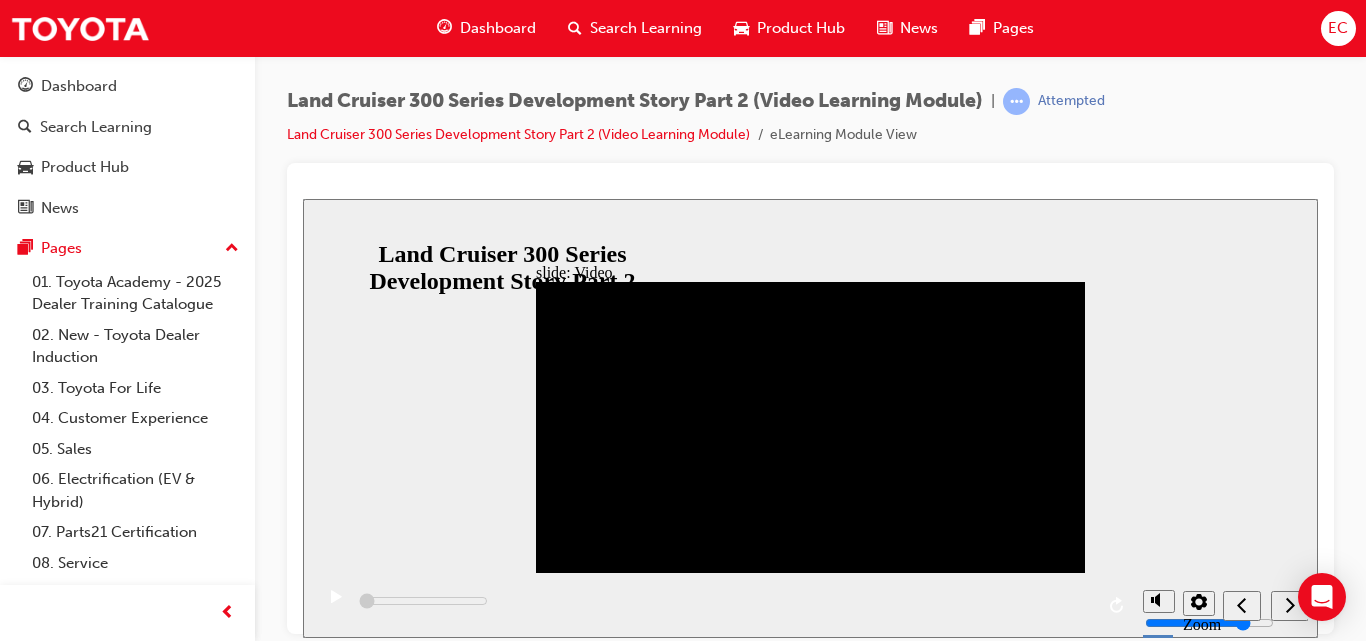 click 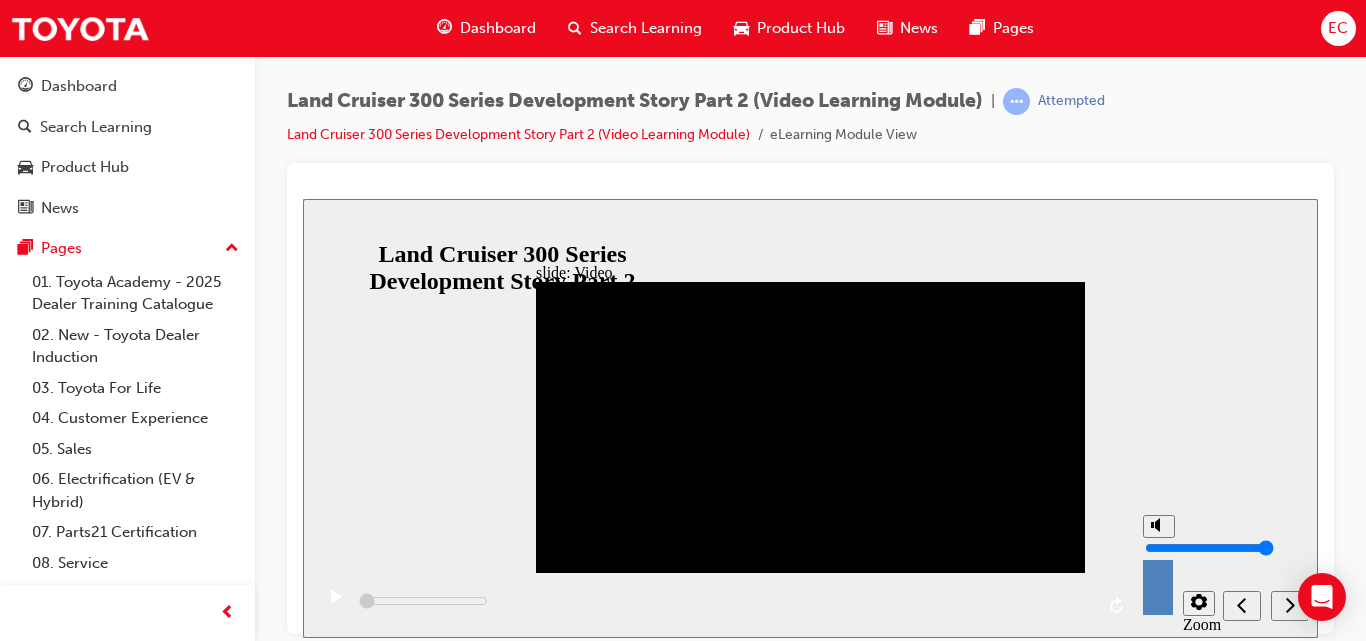 drag, startPoint x: 1160, startPoint y: 530, endPoint x: 1159, endPoint y: 518, distance: 12.0415945 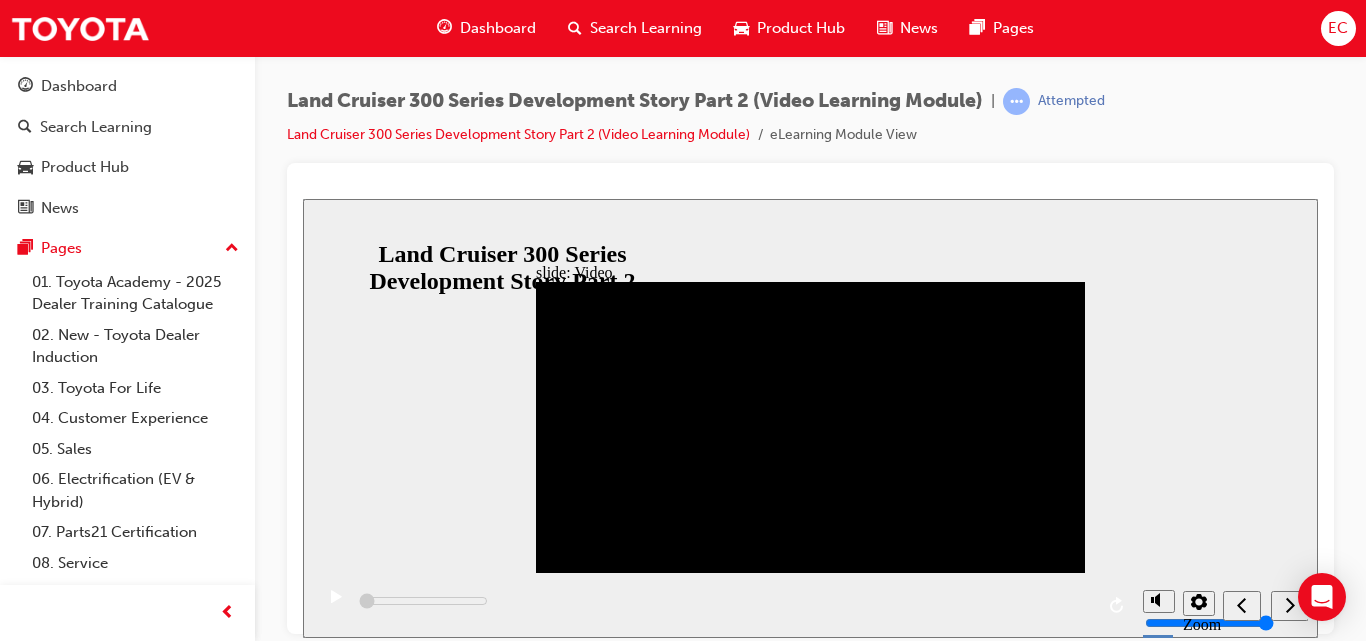 click on "slide: Video
Video_Icon_Digital_System_RGB_REV.png Click to play video Click to play video Back to top
Zoom to fit
Accessible text" at bounding box center (810, 417) 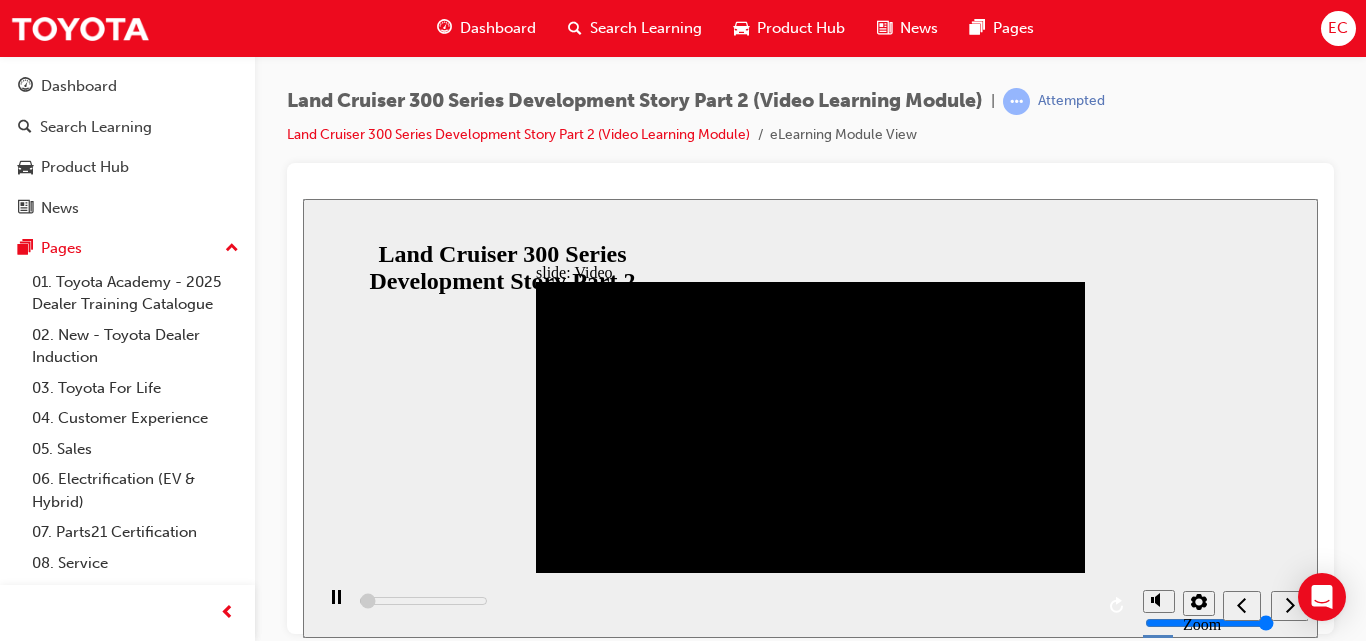 click 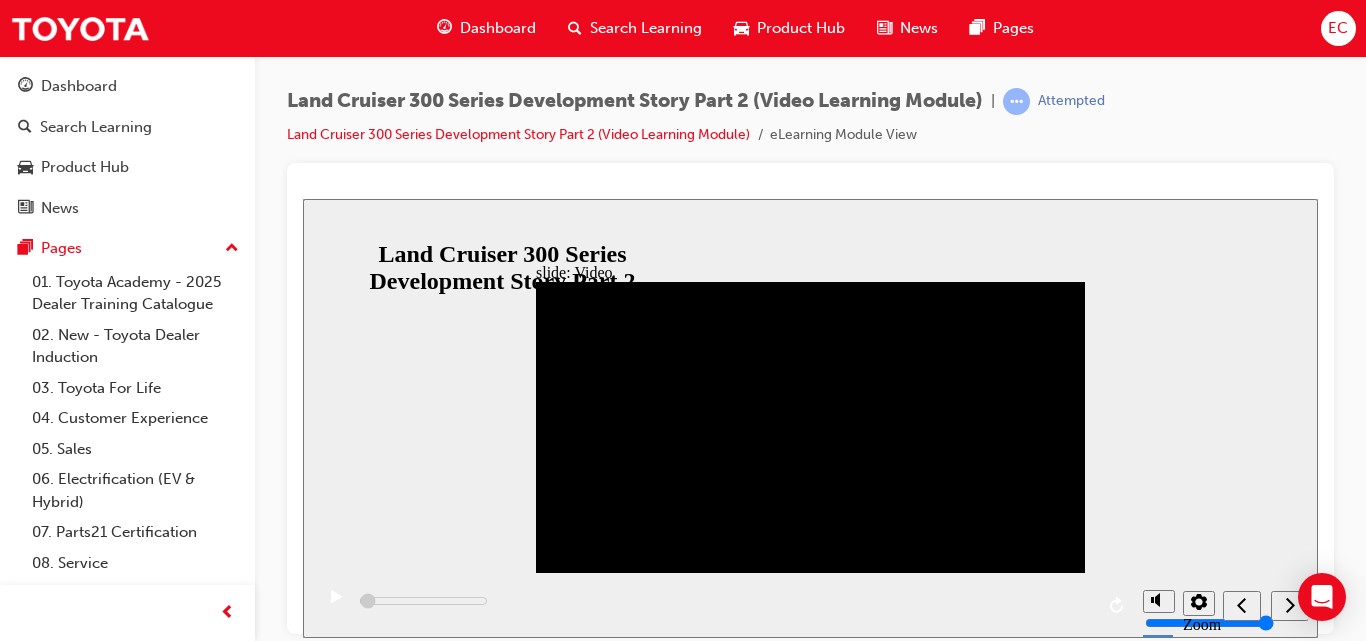 click 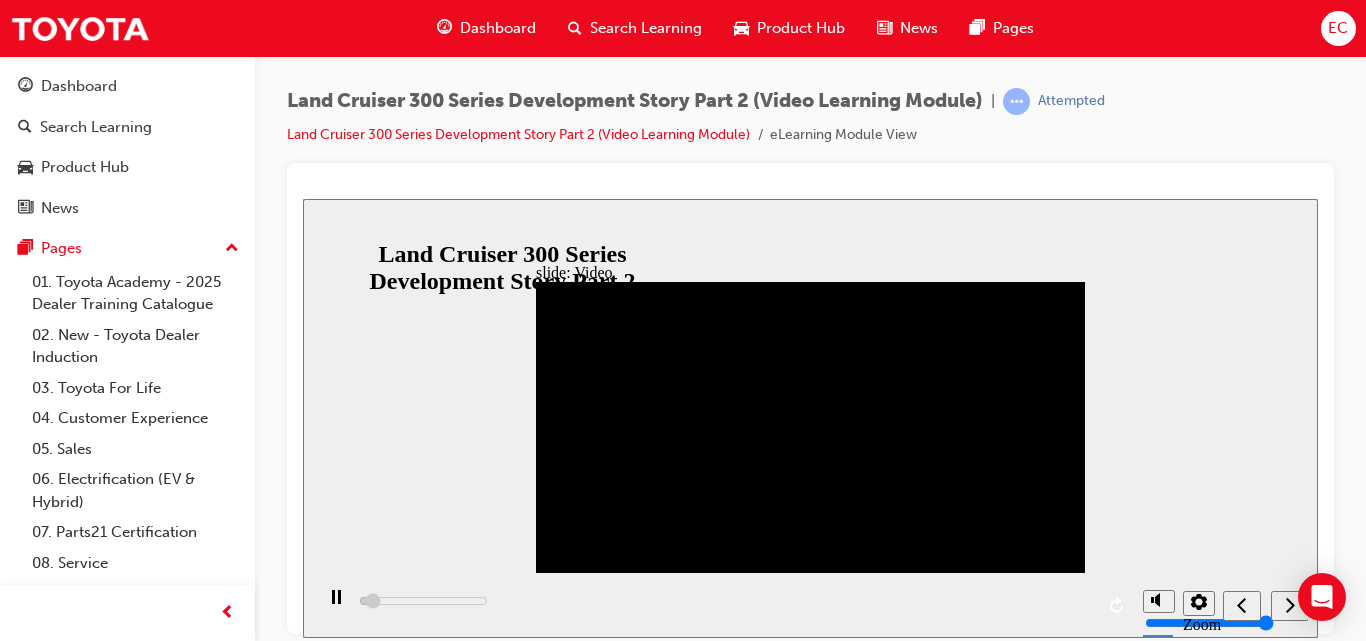 click 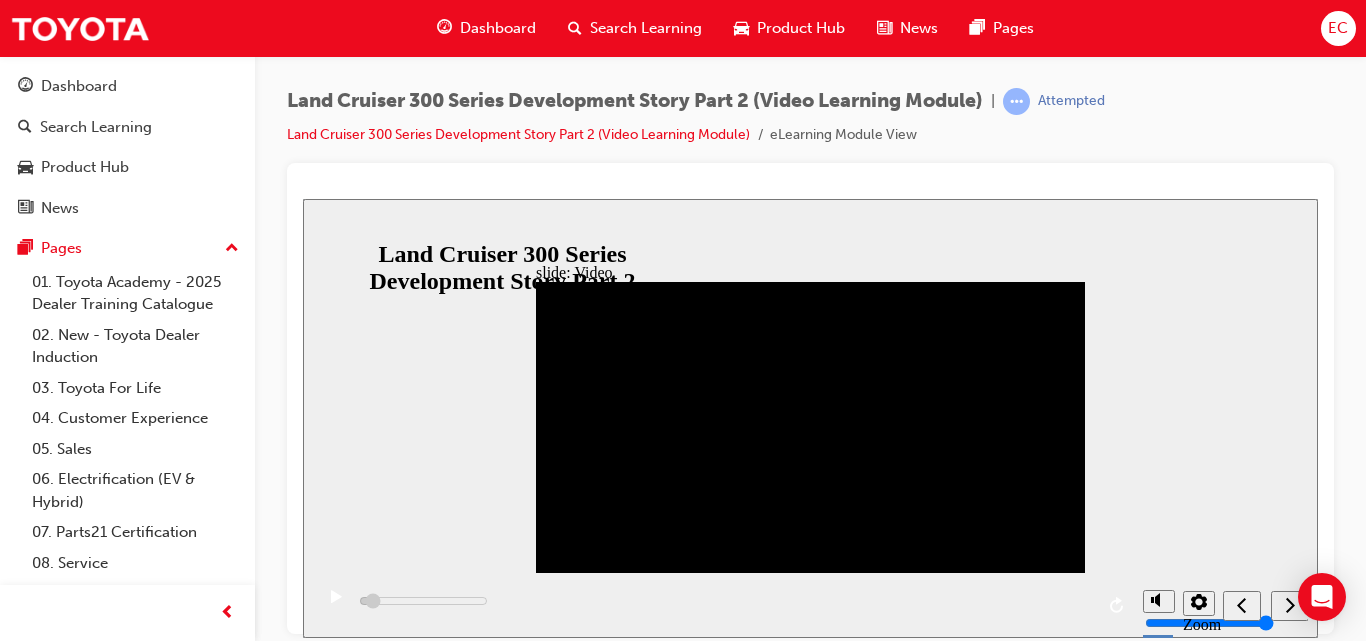 click 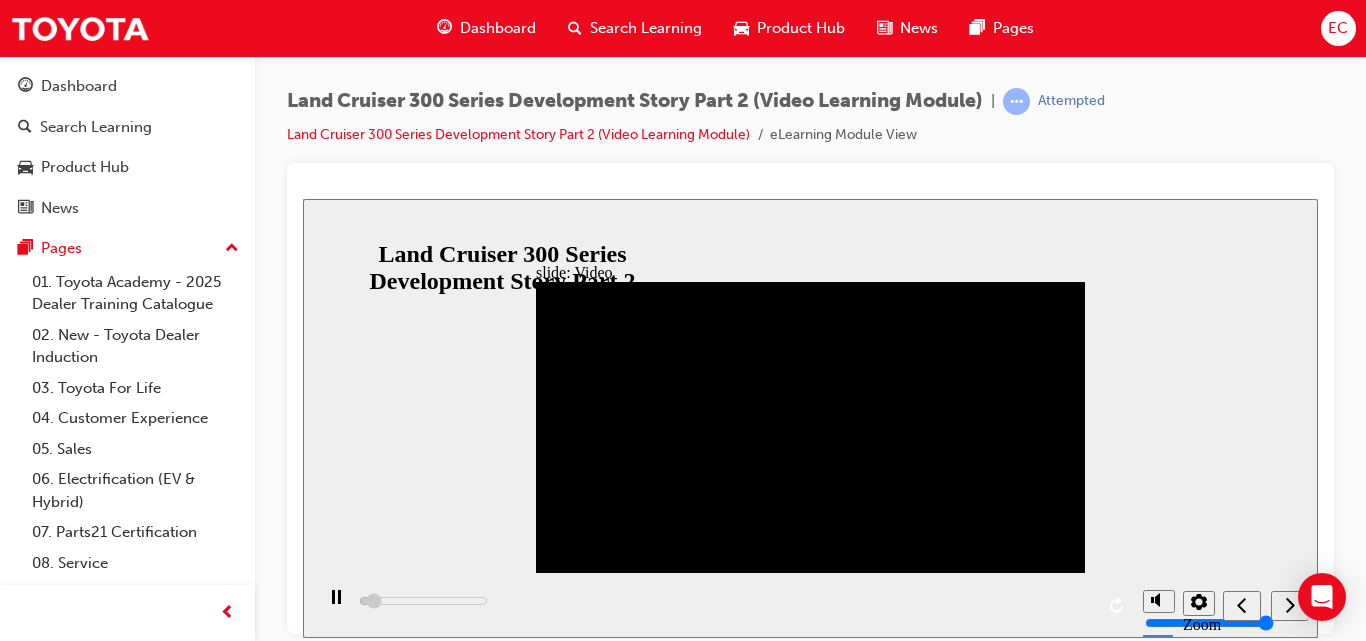 click 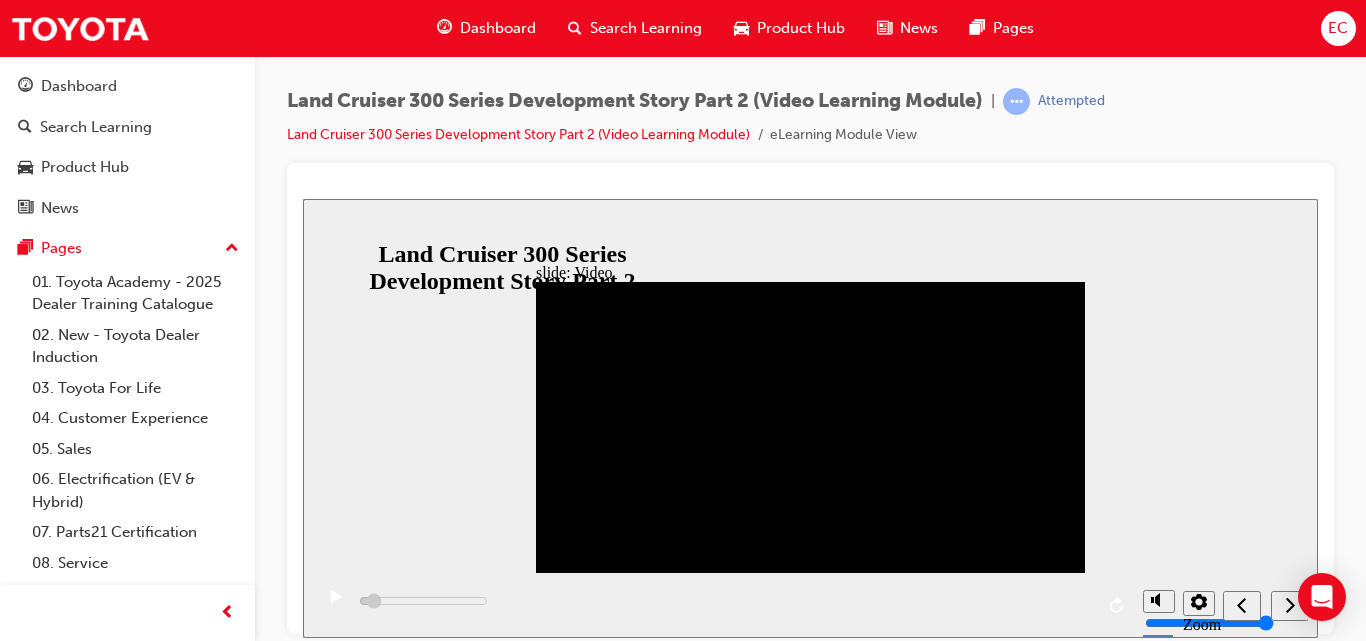 click 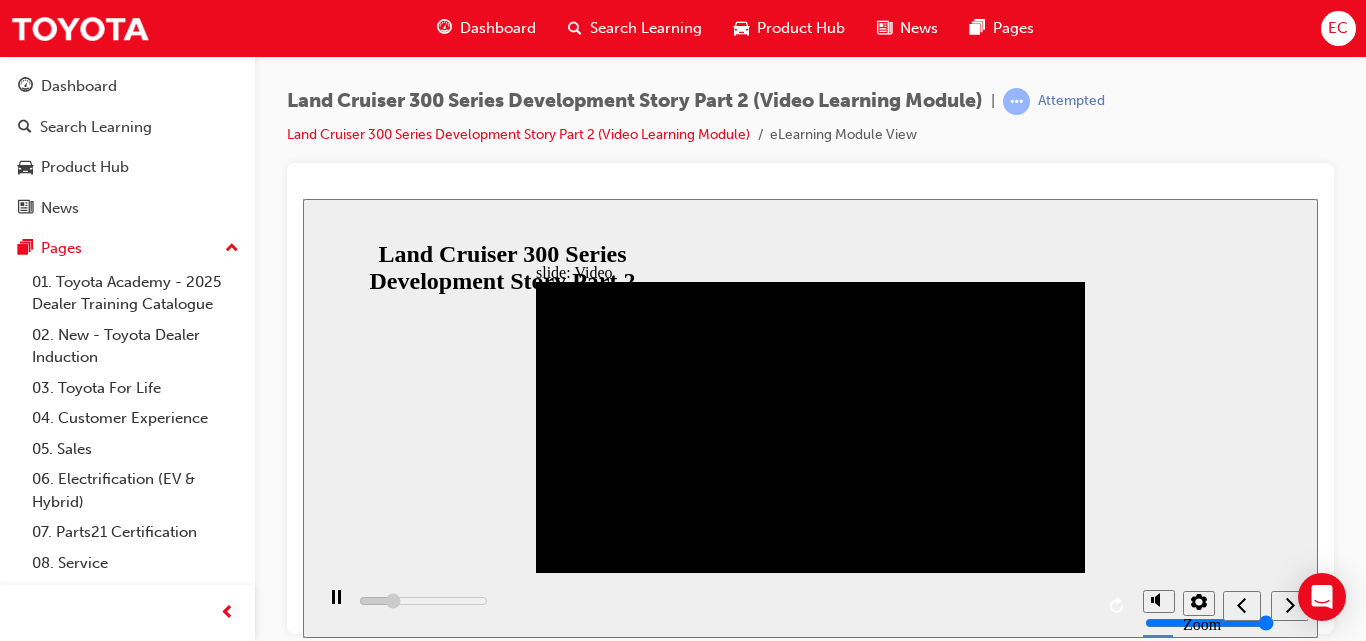 click 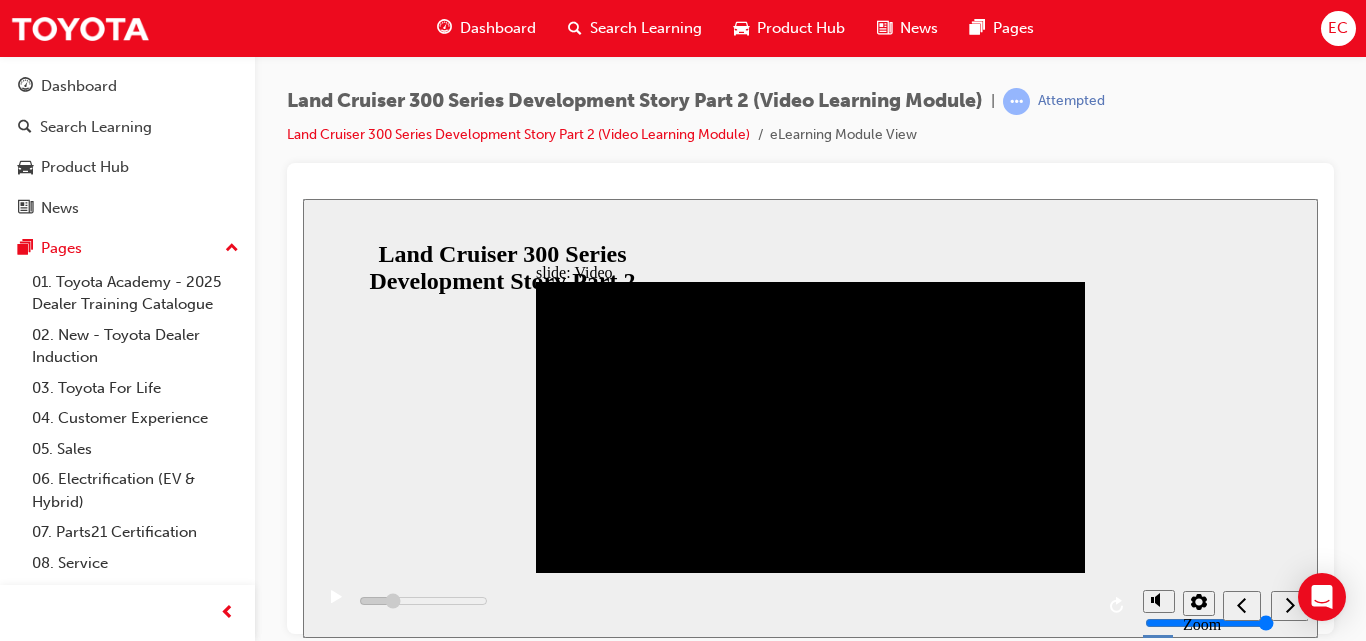 click 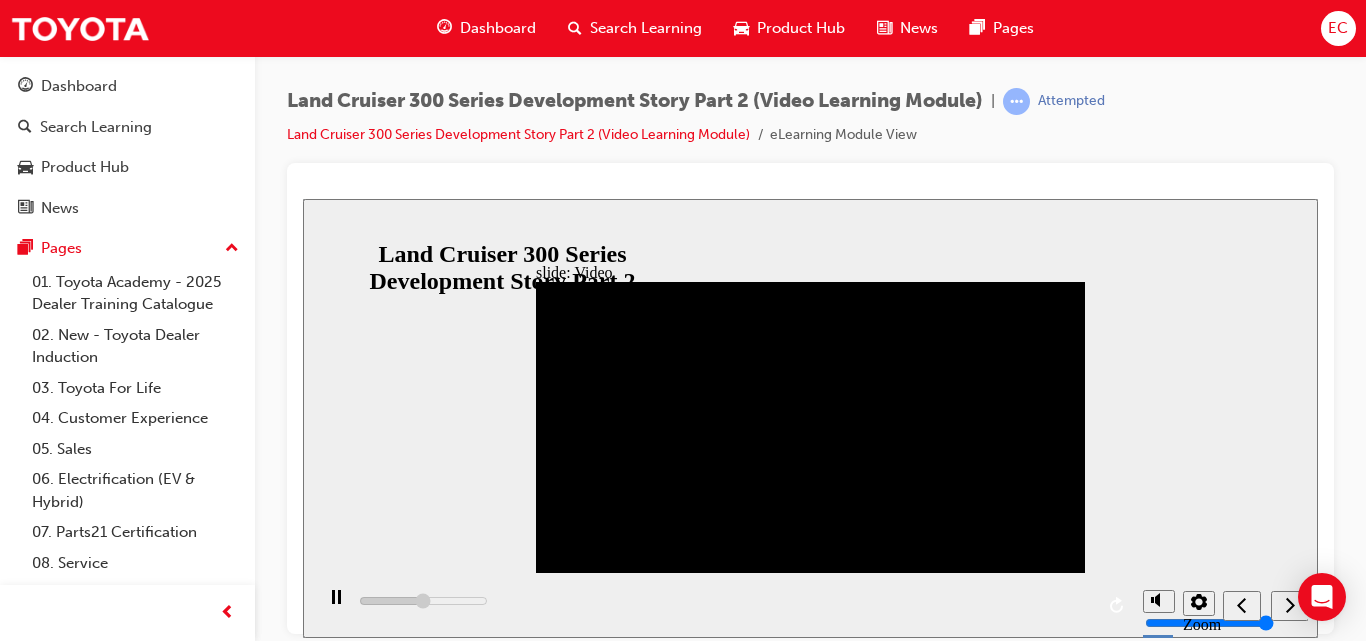 click at bounding box center [336, 606] 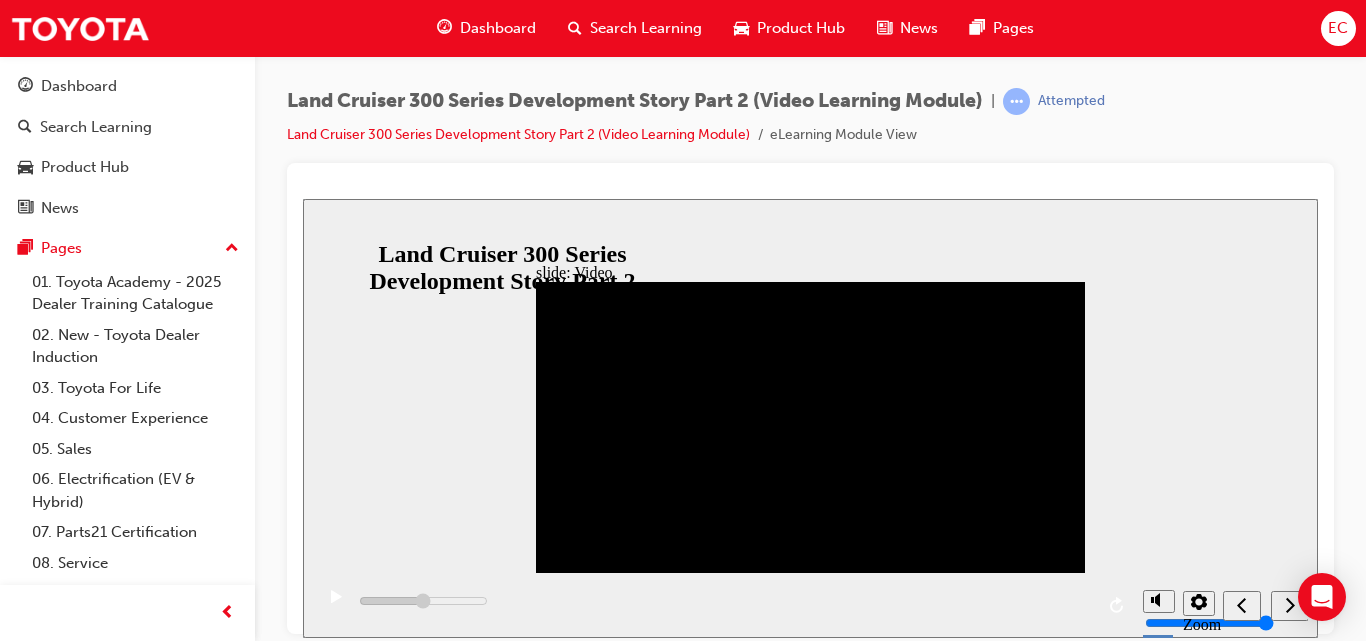 click 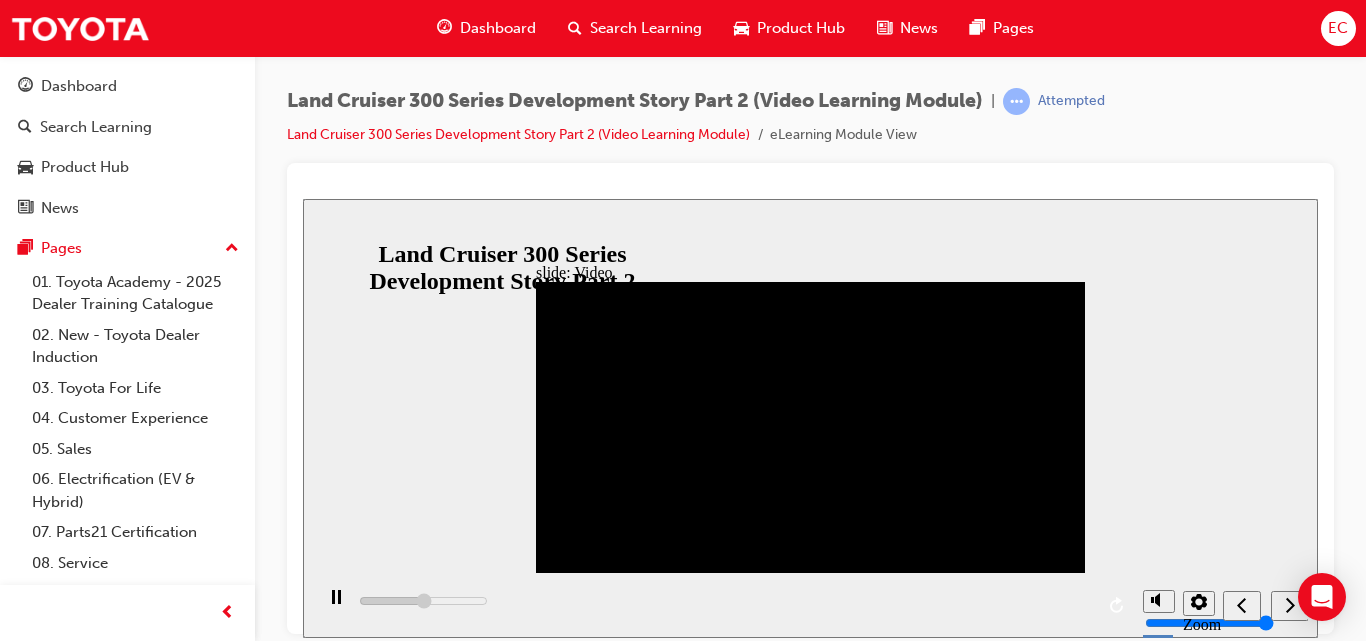 click at bounding box center (723, 604) 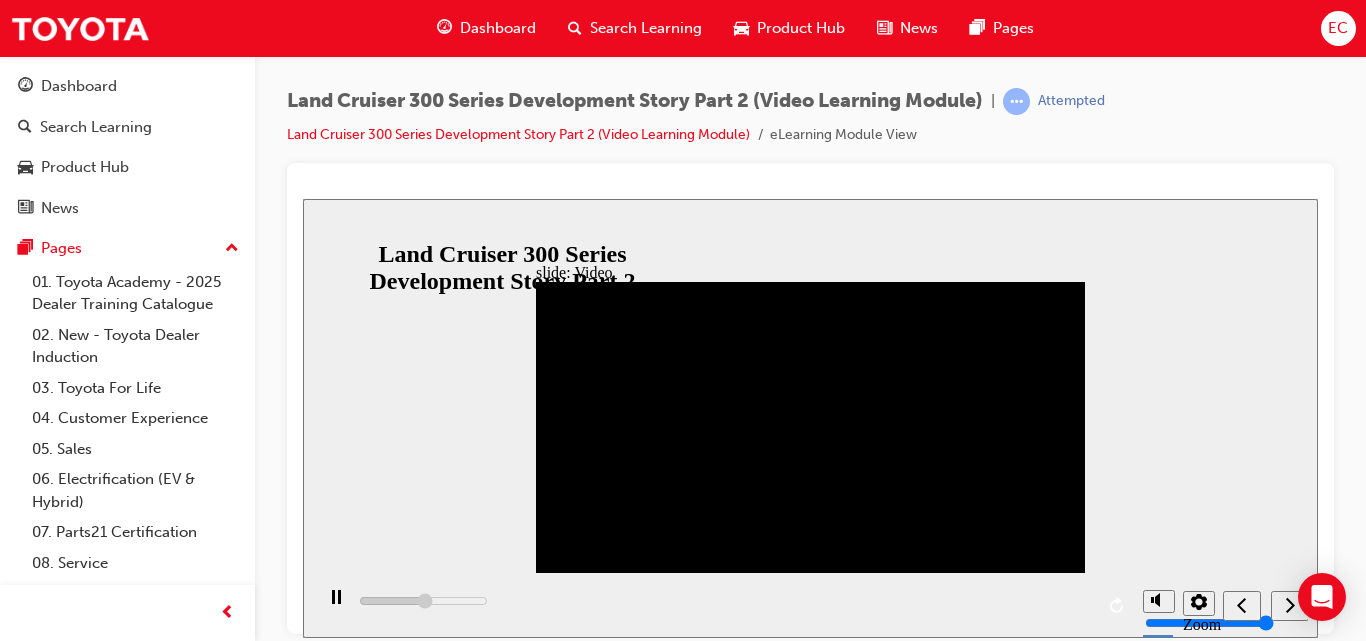 click at bounding box center [686, 1479] 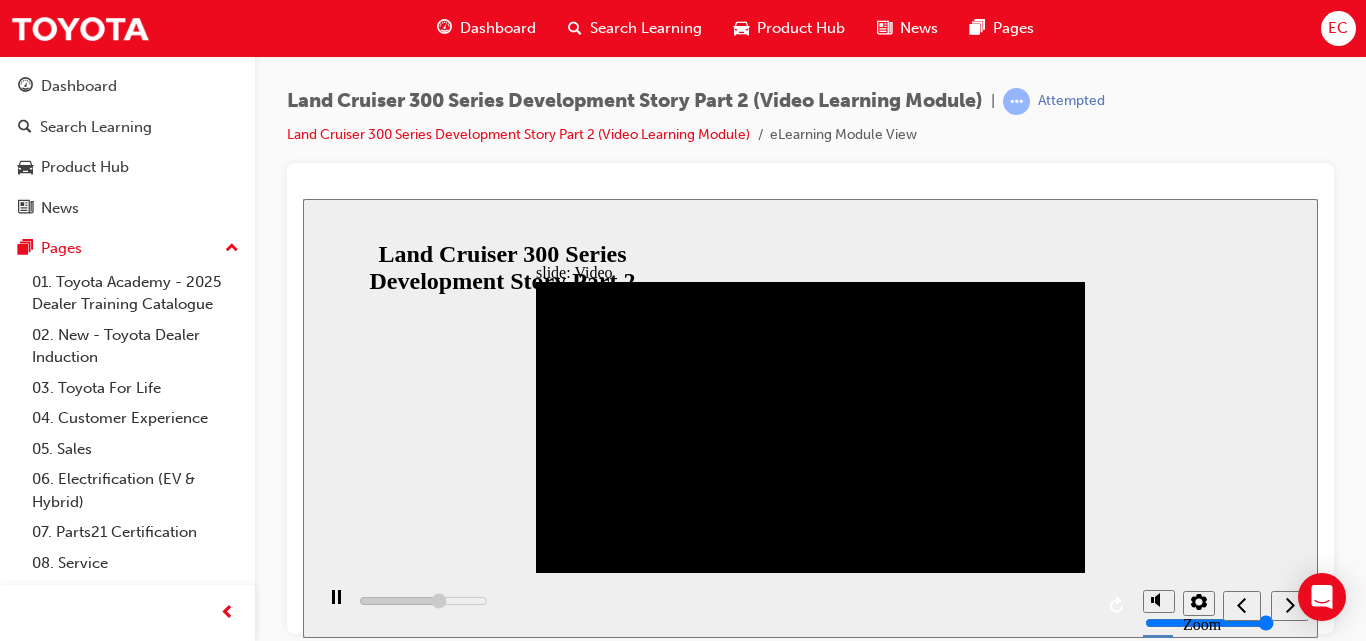 click at bounding box center [336, 606] 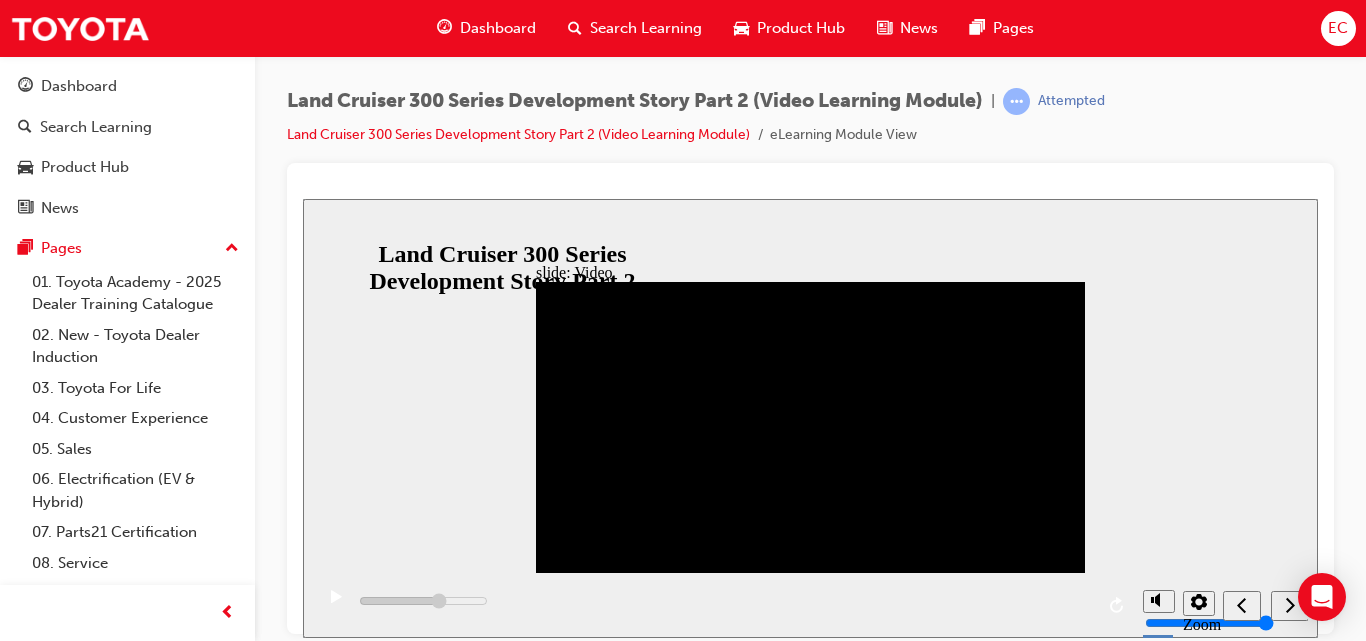 click at bounding box center (686, 1479) 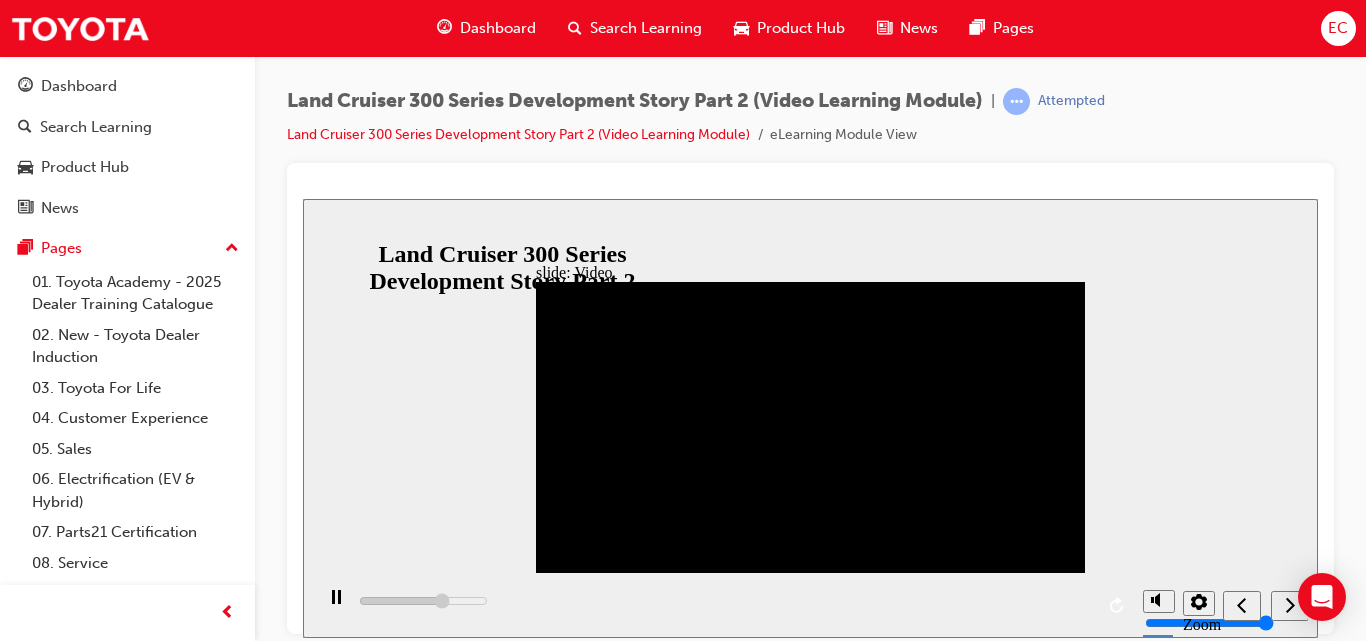 click at bounding box center [336, 606] 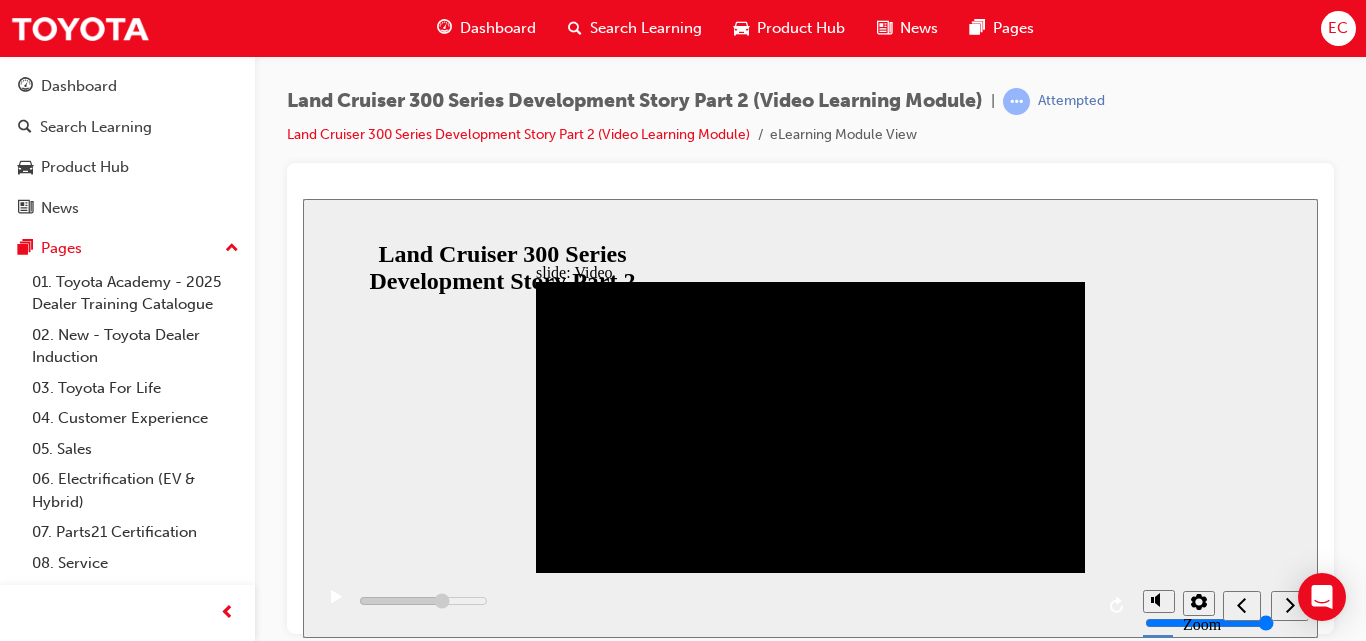click at bounding box center [336, 606] 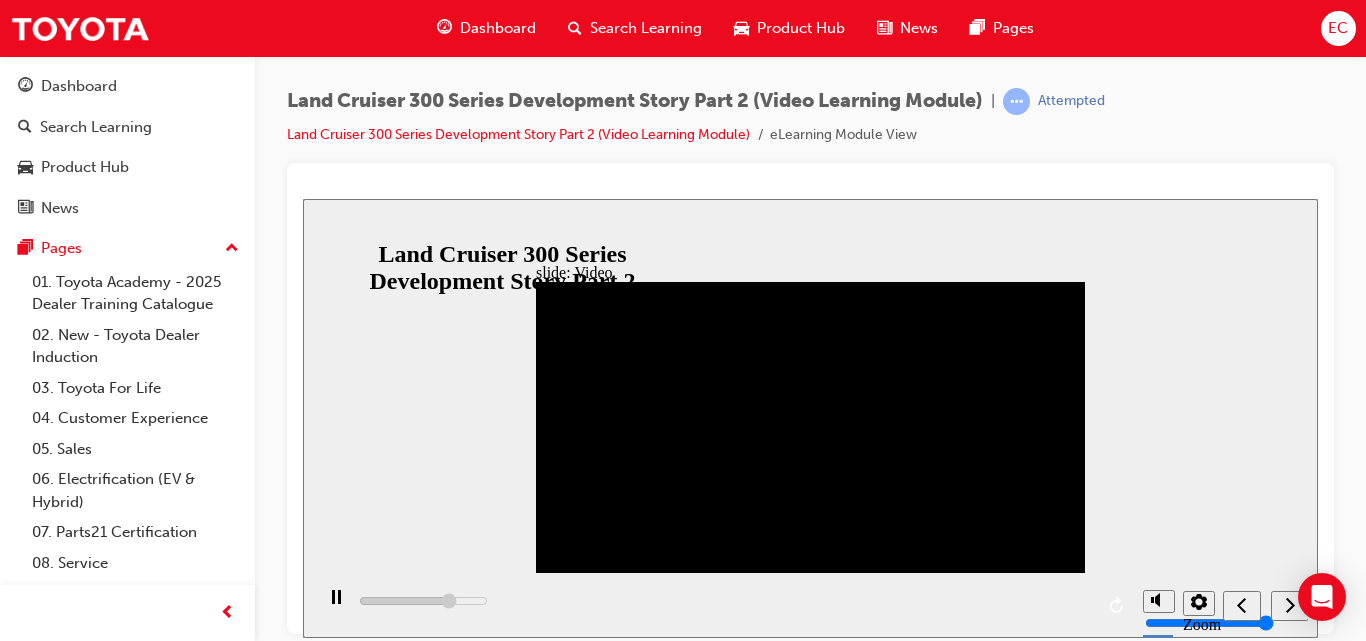 click 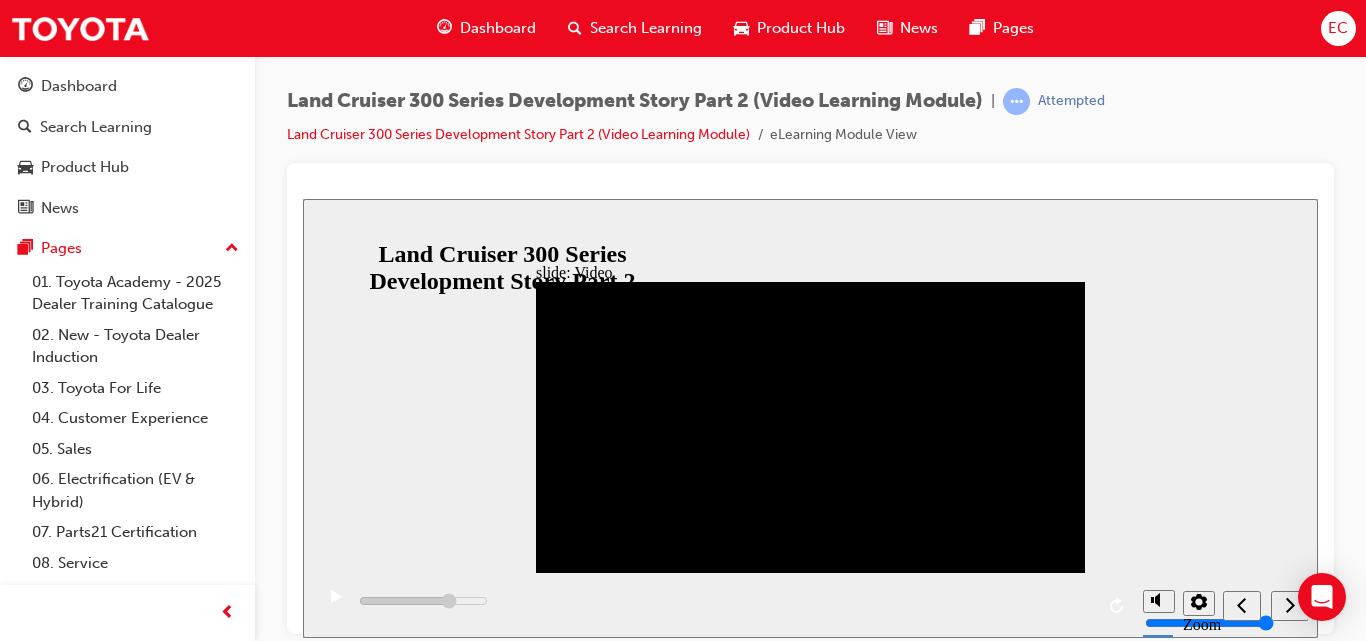 click 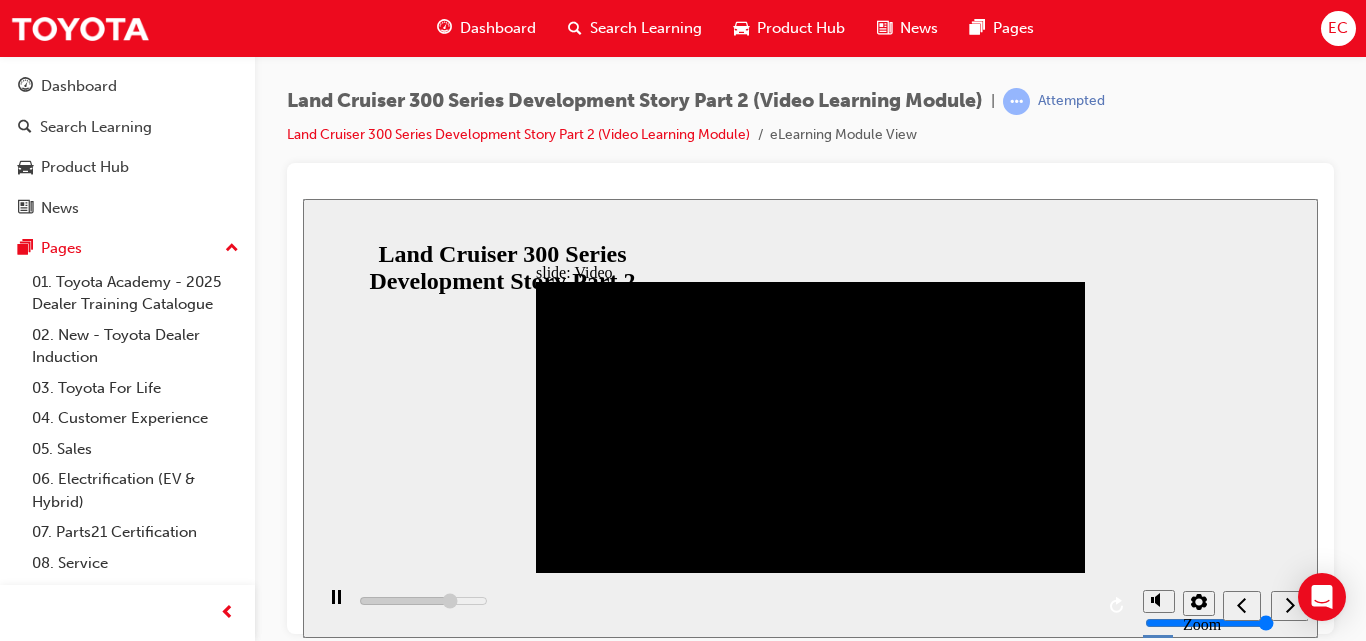 click 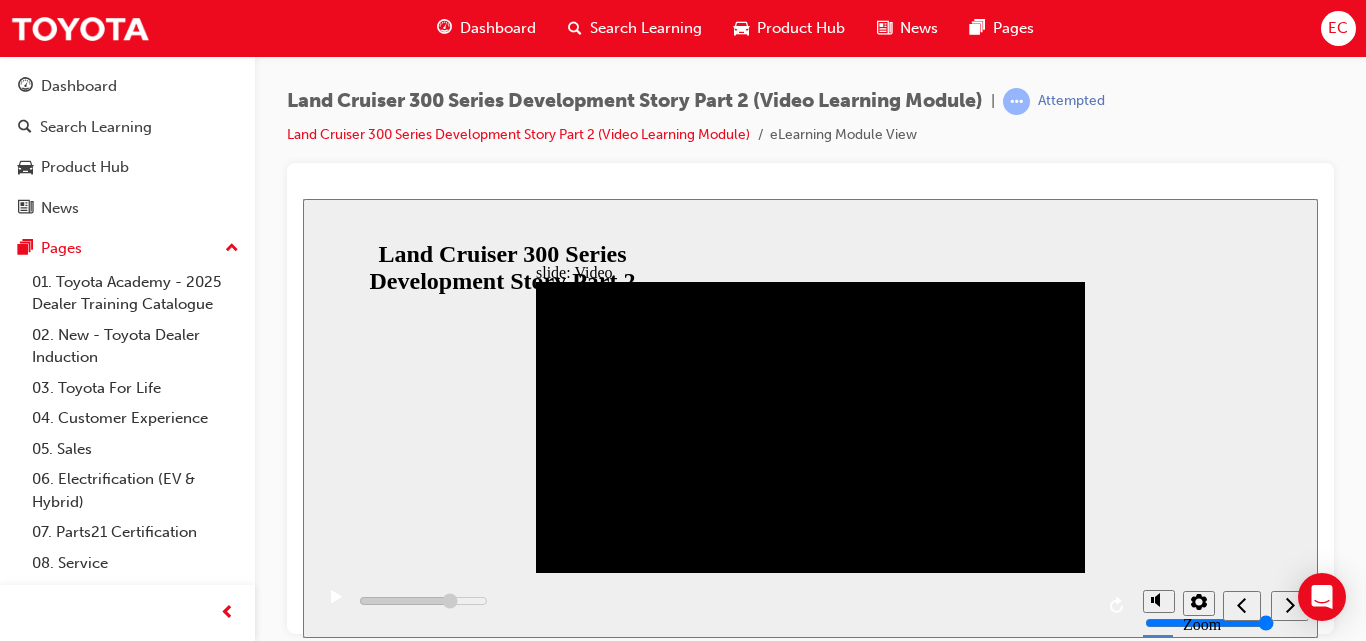 click 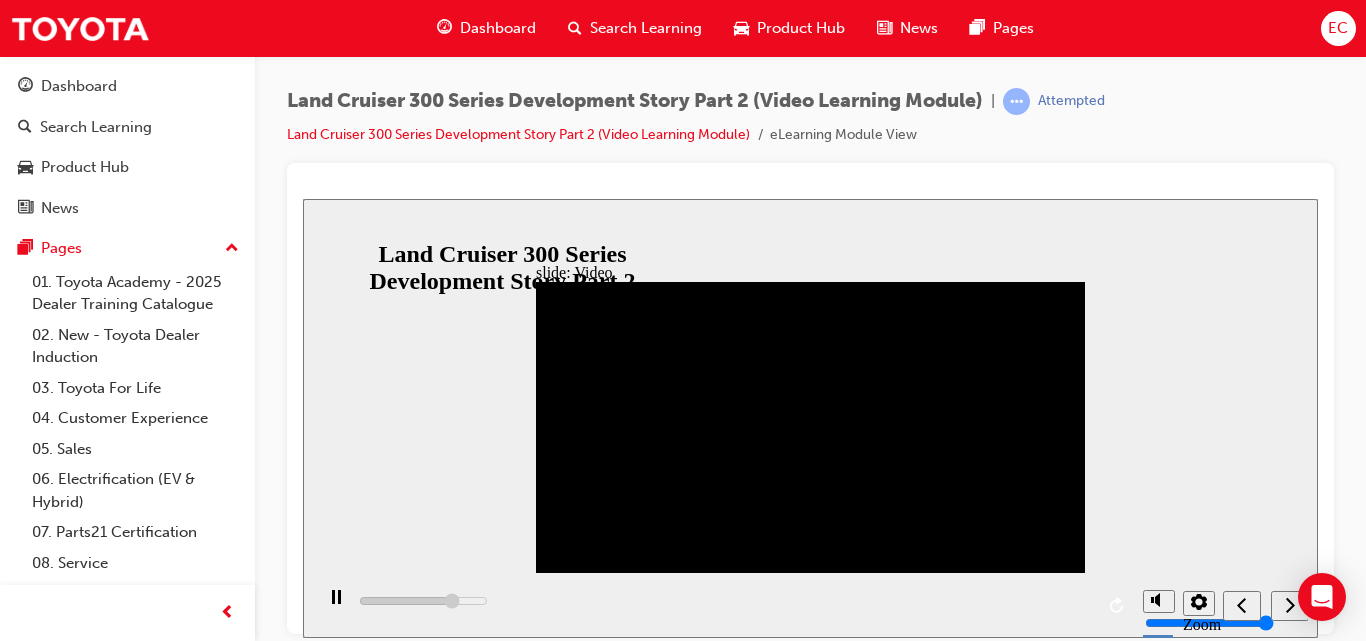 type on "502200" 